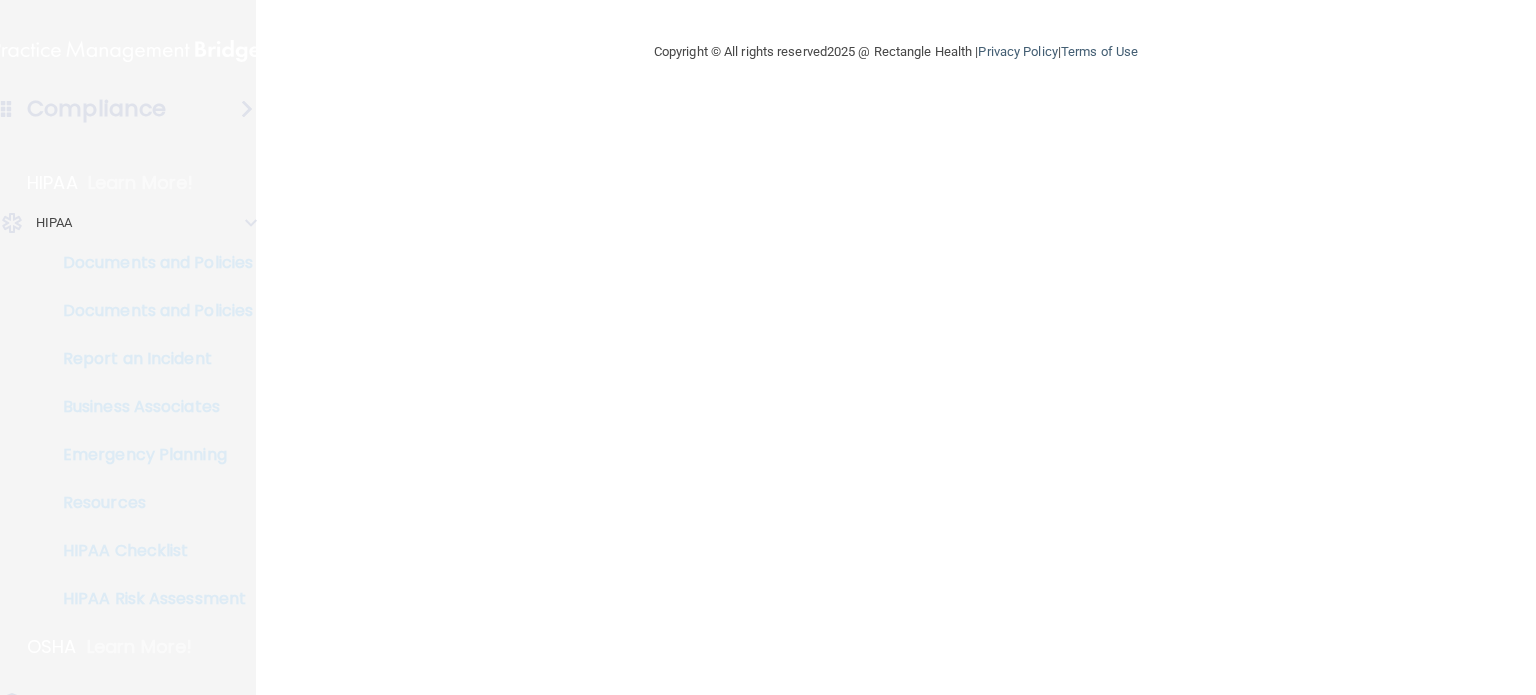 scroll, scrollTop: 0, scrollLeft: 0, axis: both 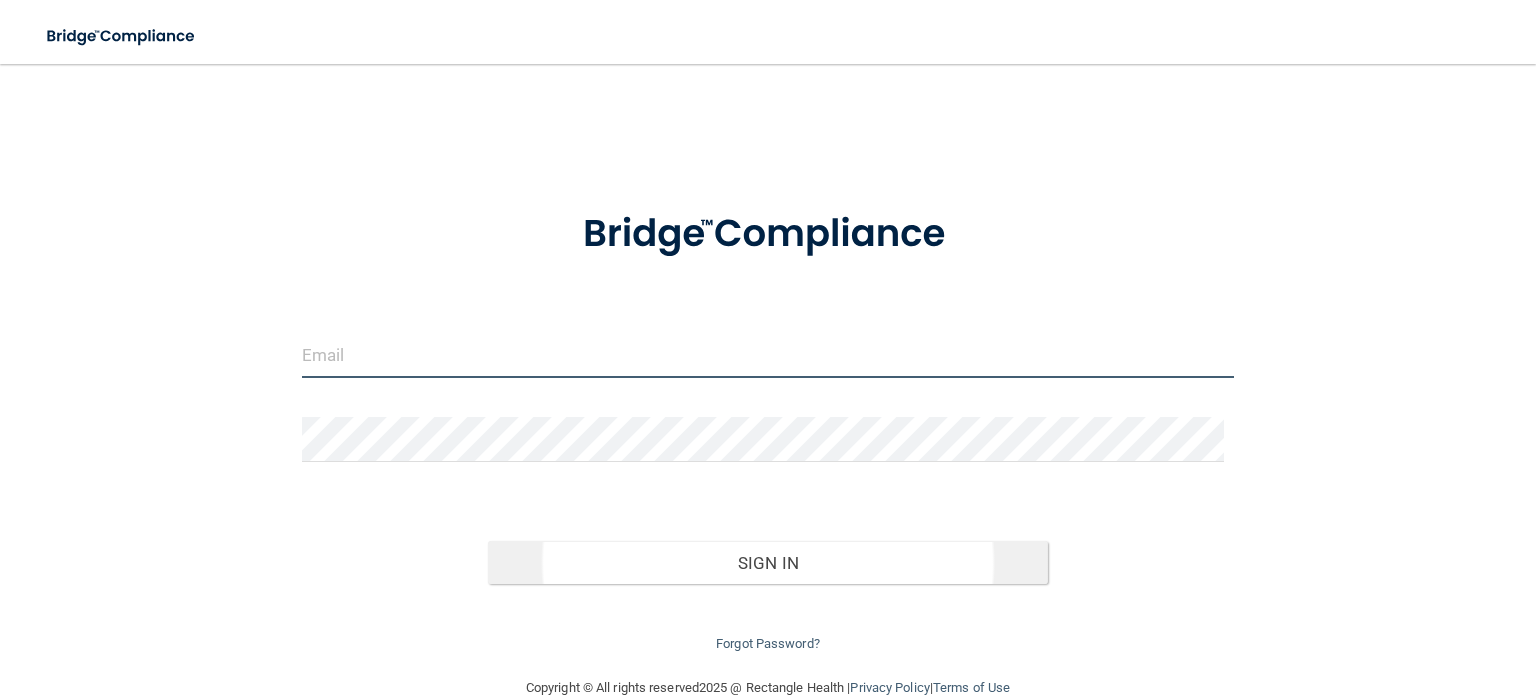 type on "[EMAIL]" 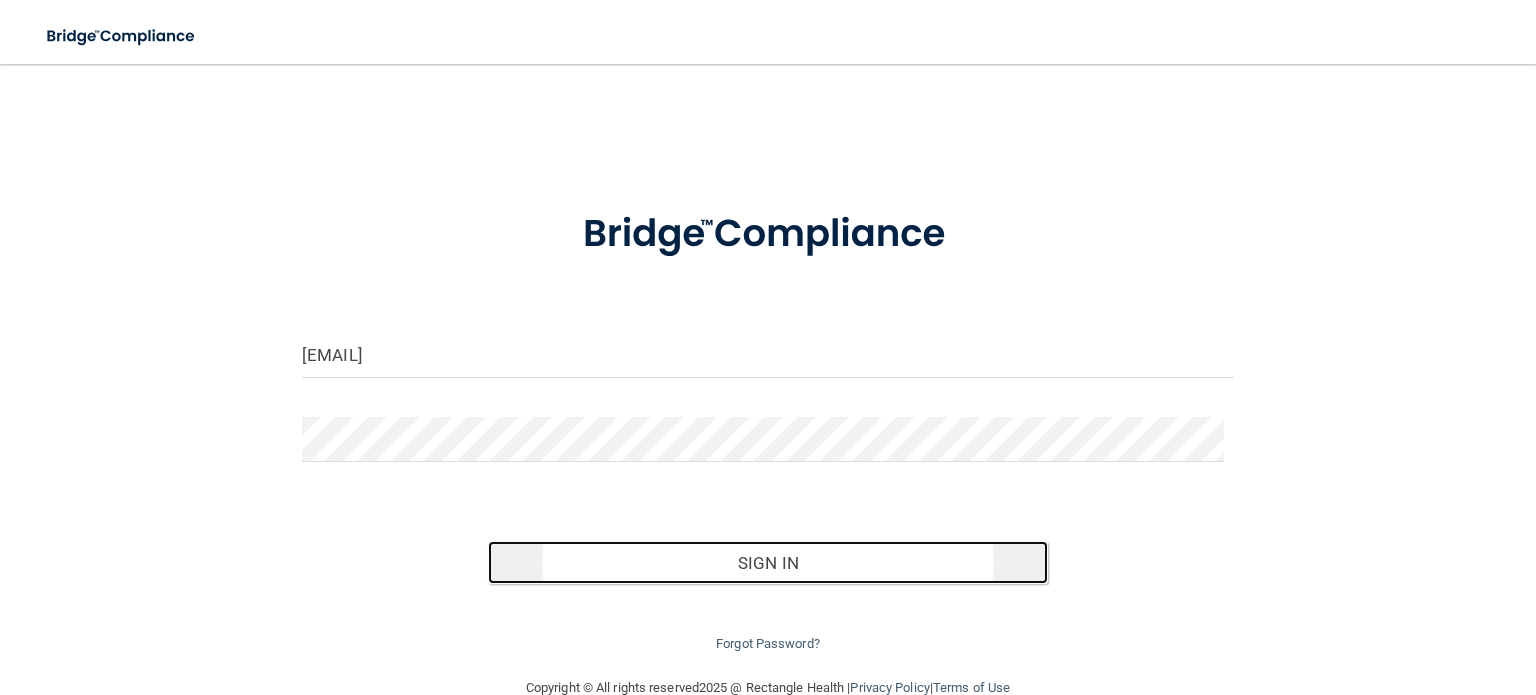 click on "Sign In" at bounding box center (767, 563) 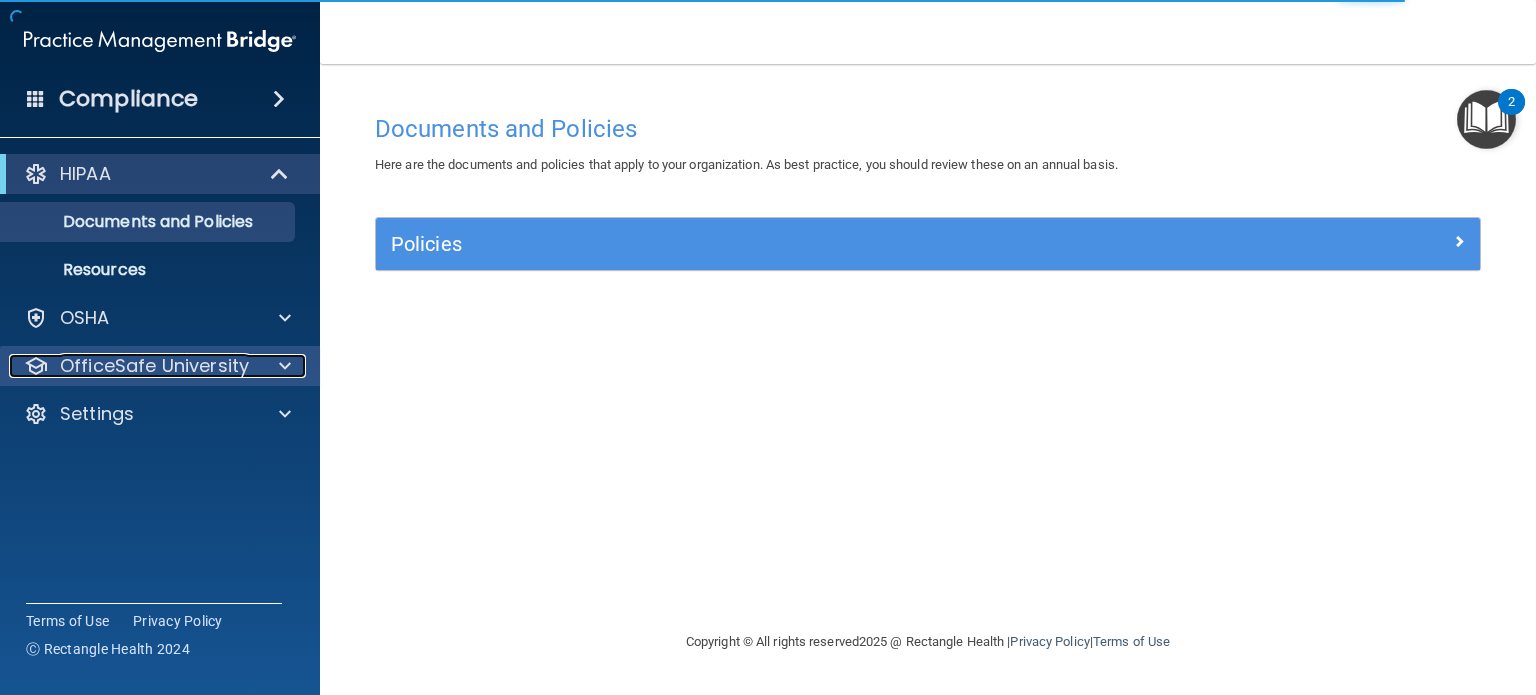 click on "OfficeSafe University" at bounding box center (154, 366) 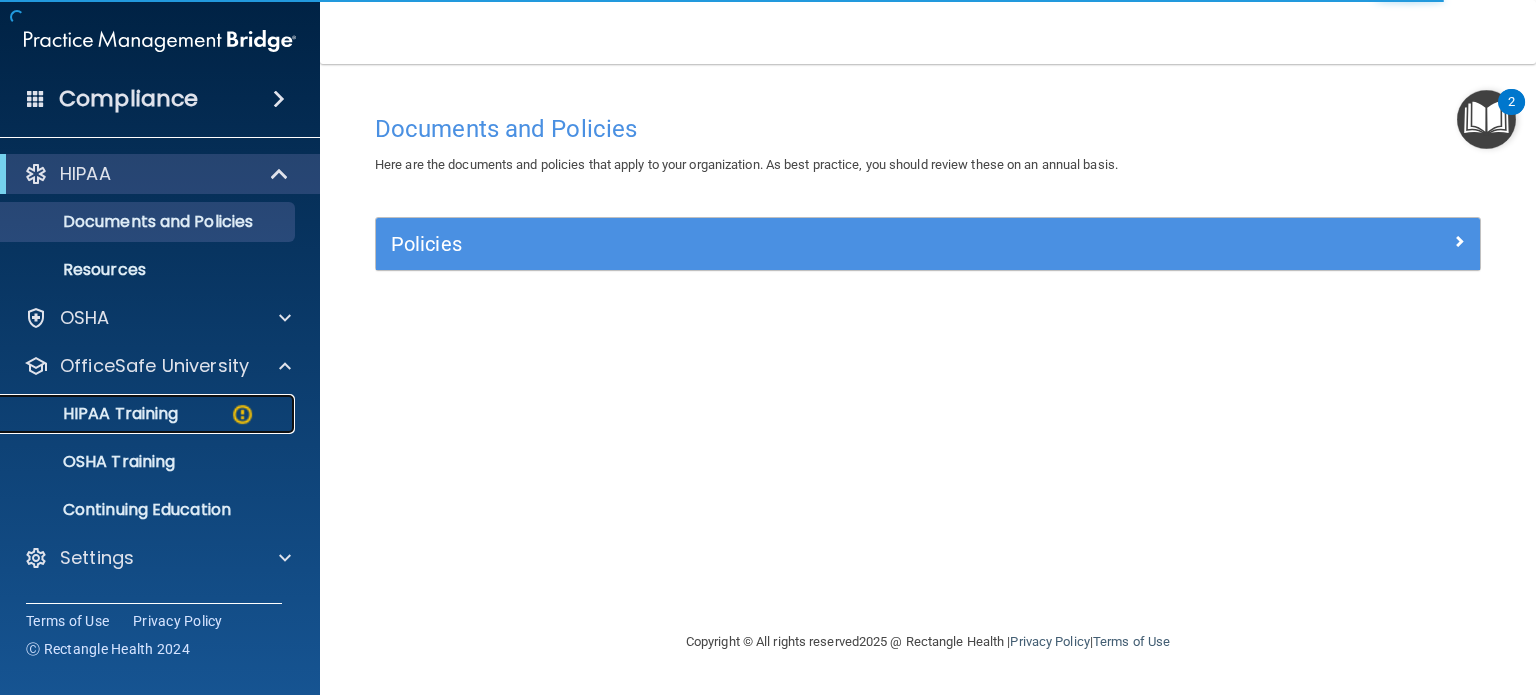 click on "HIPAA Training" at bounding box center [95, 414] 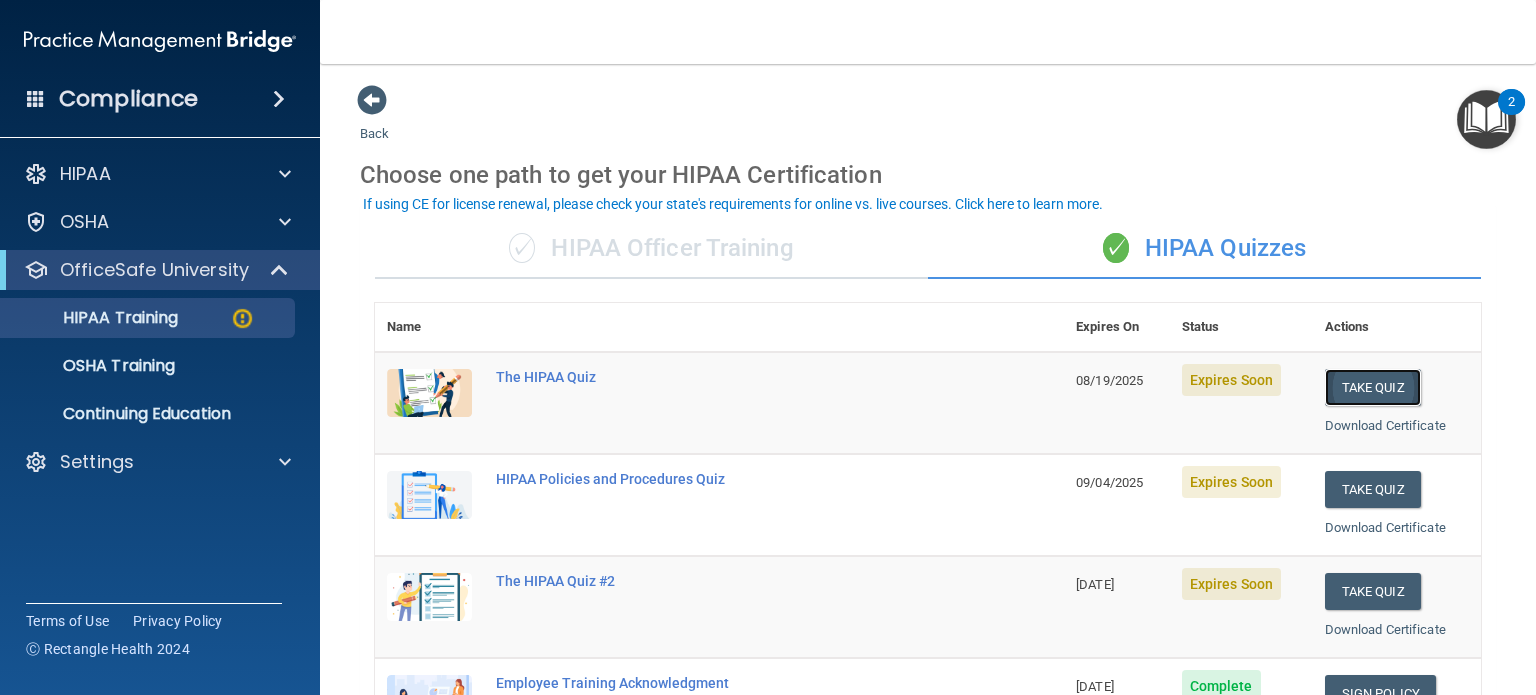click on "Take Quiz" at bounding box center (1373, 387) 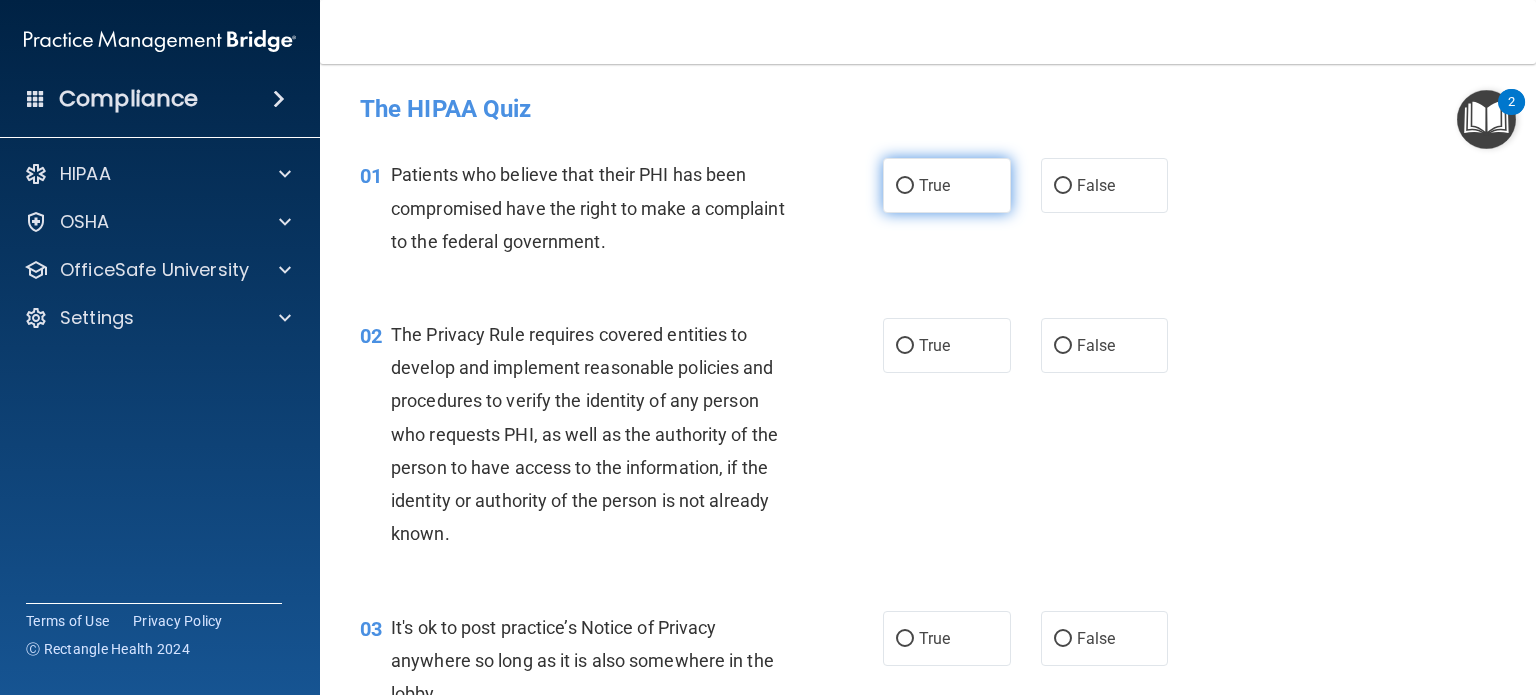 click on "True" at bounding box center [905, 186] 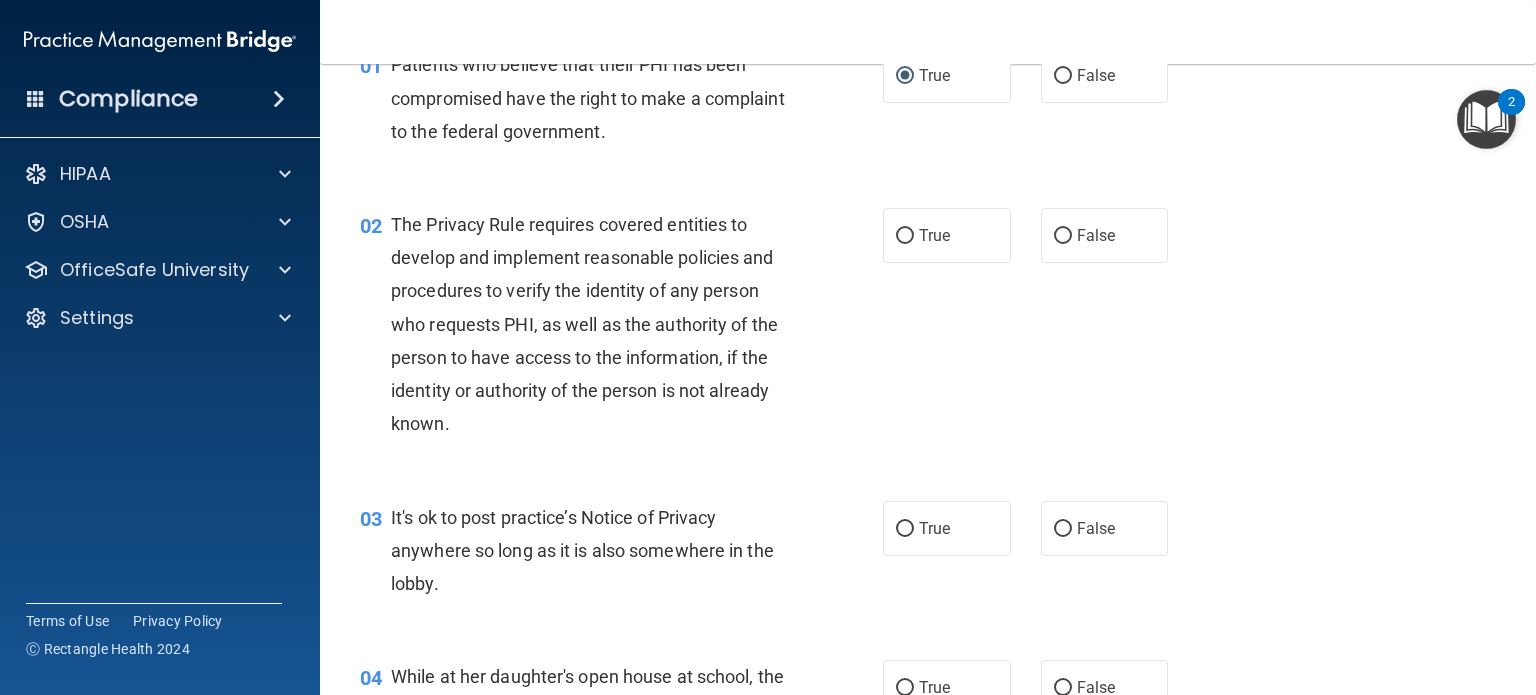 scroll, scrollTop: 110, scrollLeft: 0, axis: vertical 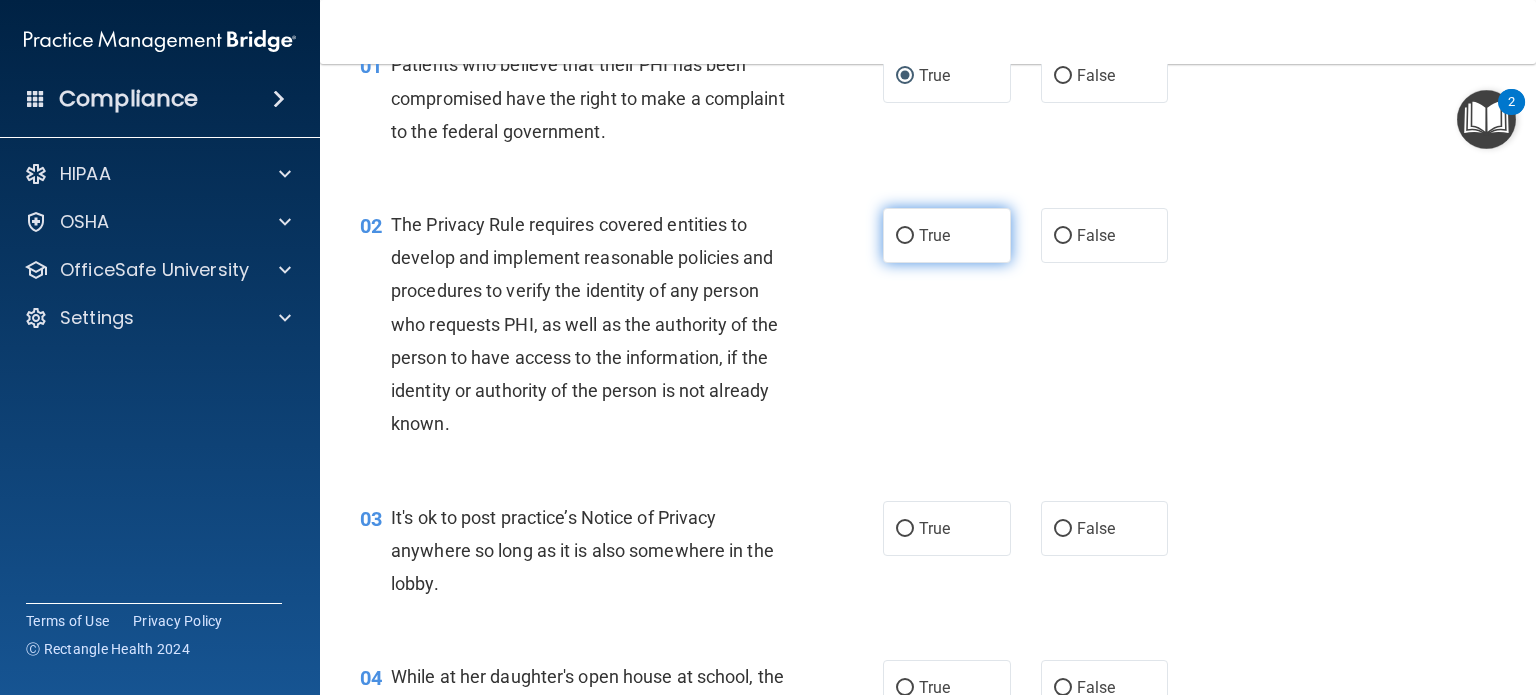 click on "True" at bounding box center (905, 236) 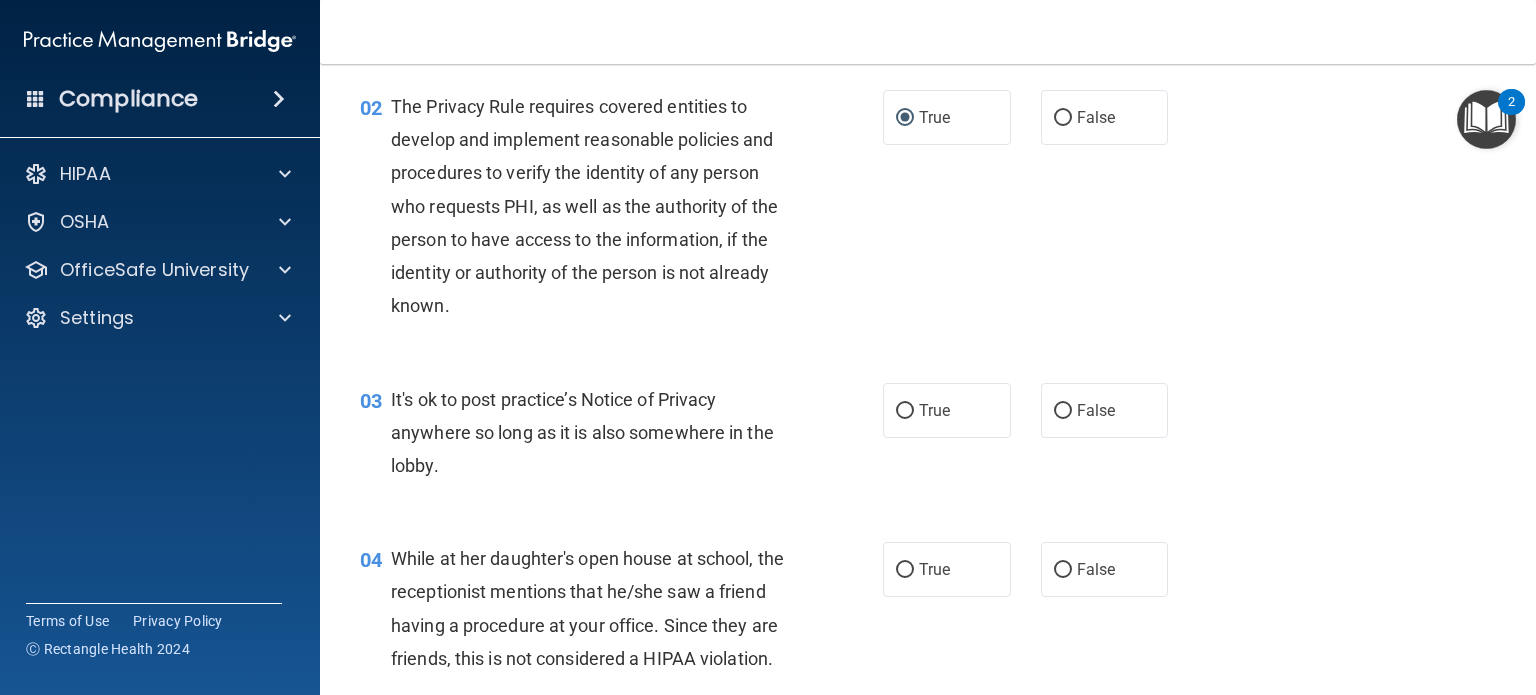 scroll, scrollTop: 228, scrollLeft: 0, axis: vertical 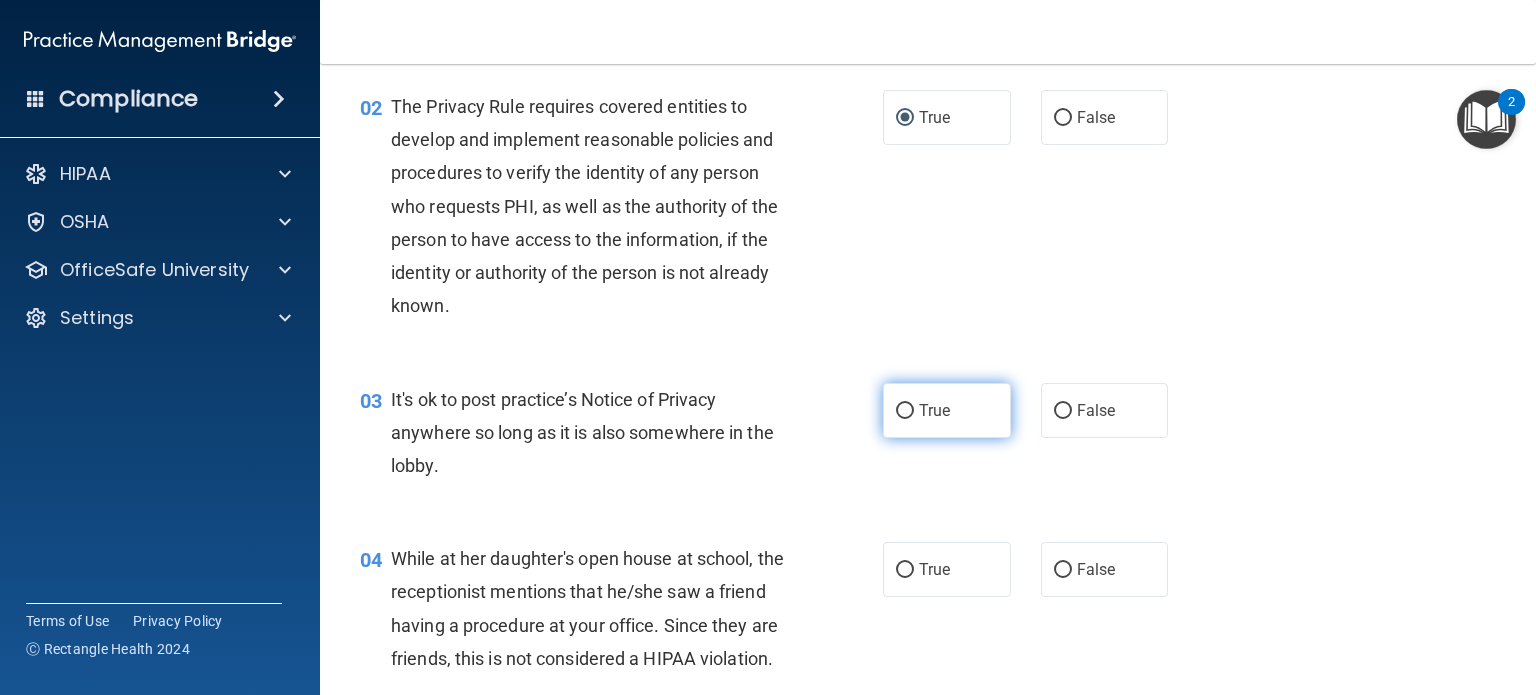 click on "True" at bounding box center (905, 411) 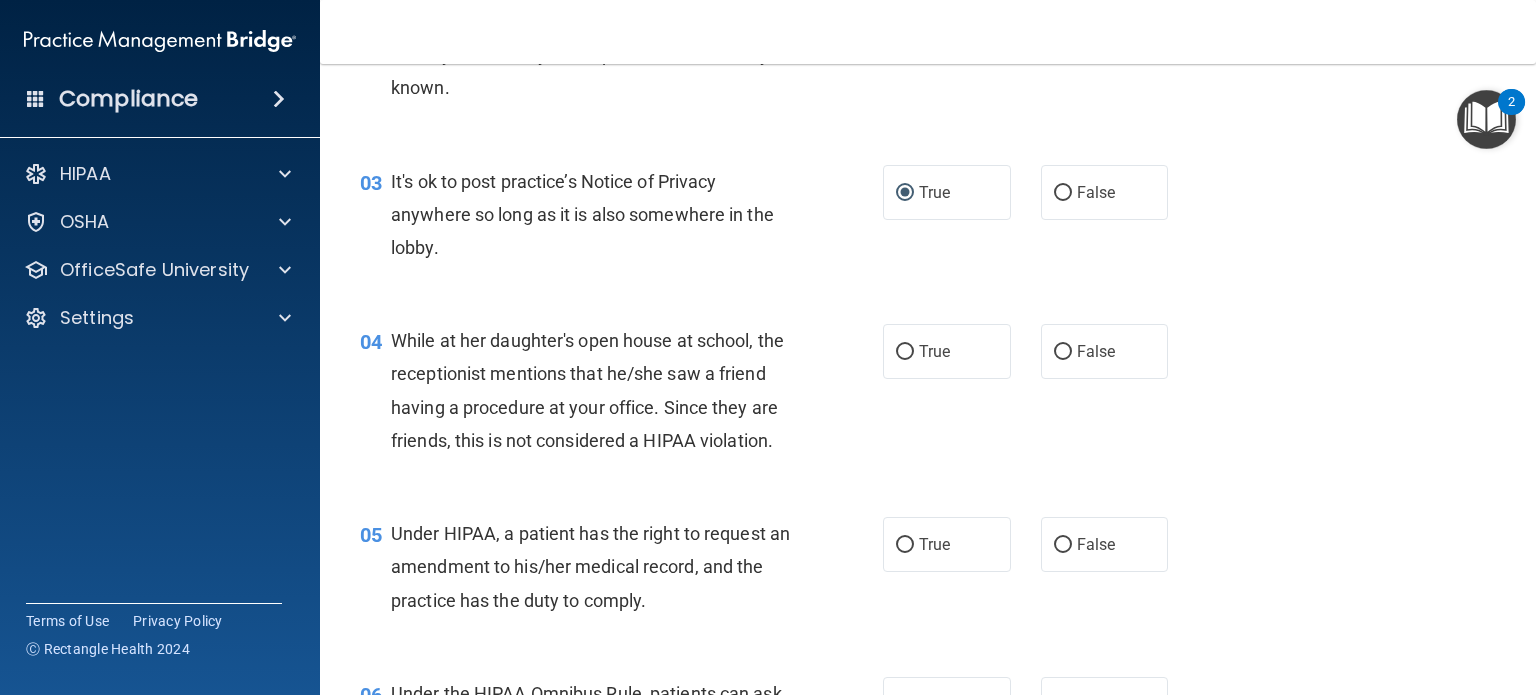 scroll, scrollTop: 447, scrollLeft: 0, axis: vertical 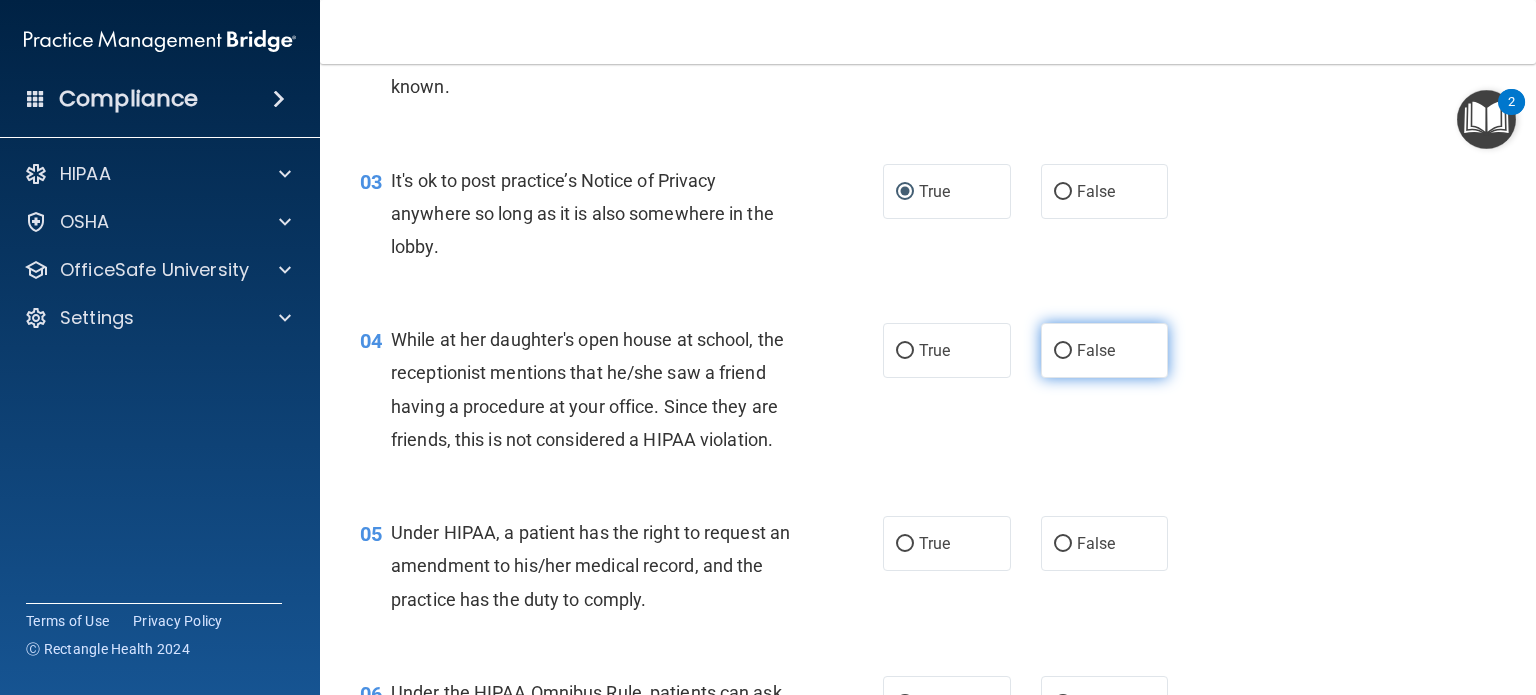 click on "False" at bounding box center [1063, 351] 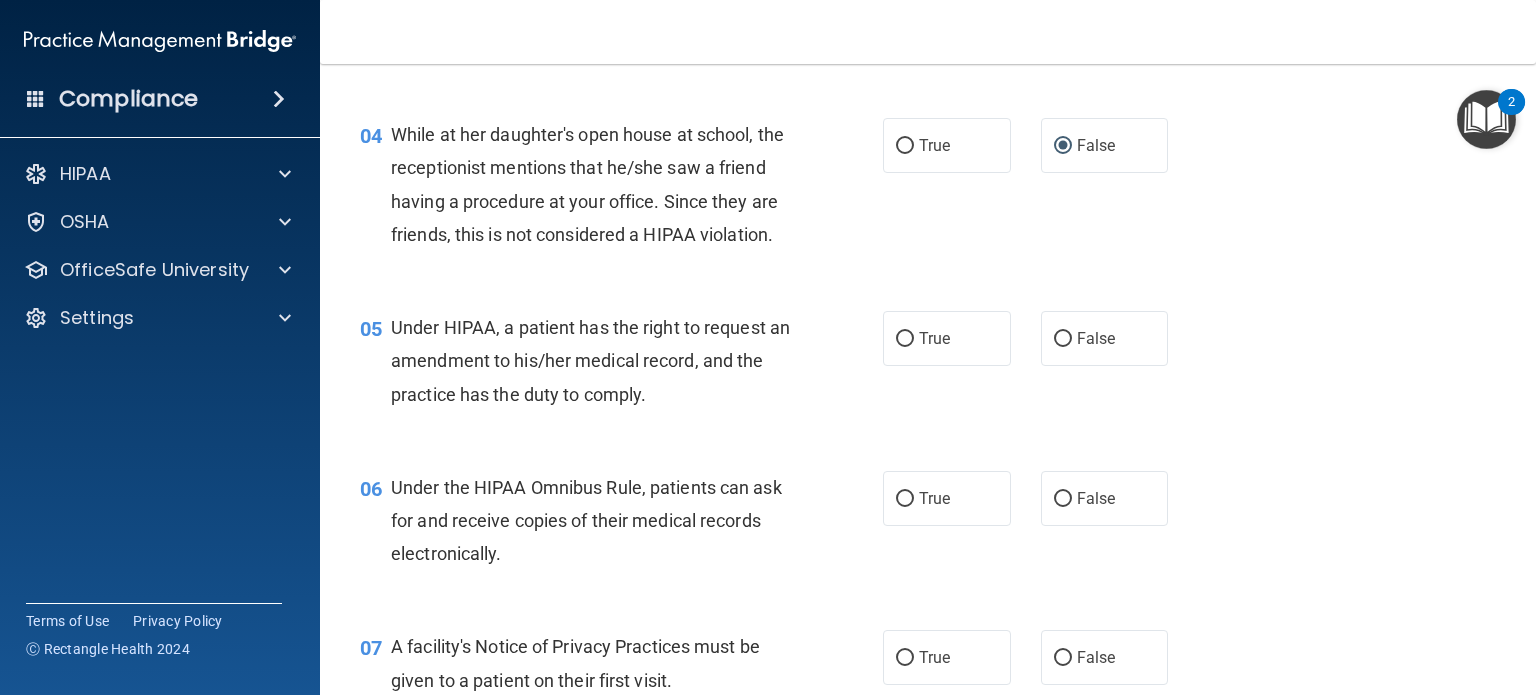 scroll, scrollTop: 652, scrollLeft: 0, axis: vertical 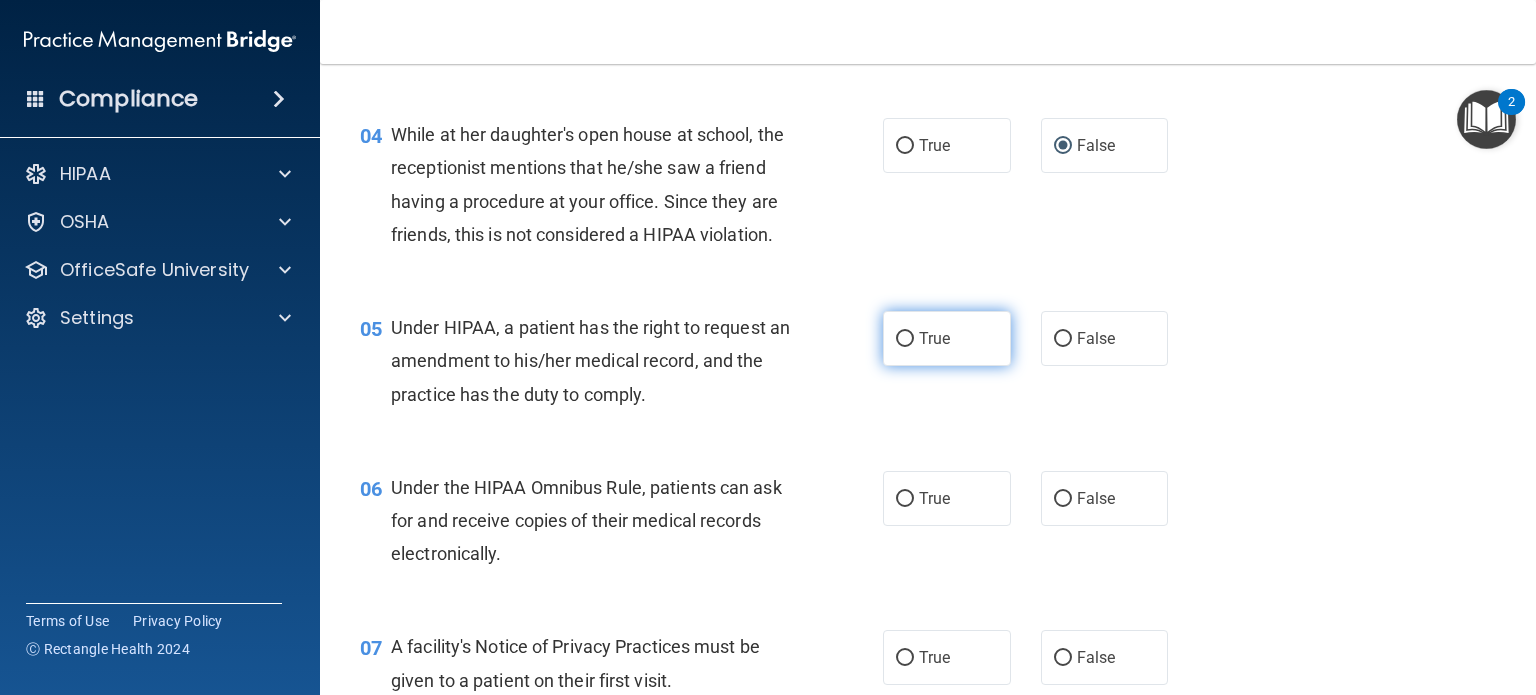 click on "True" at bounding box center (905, 339) 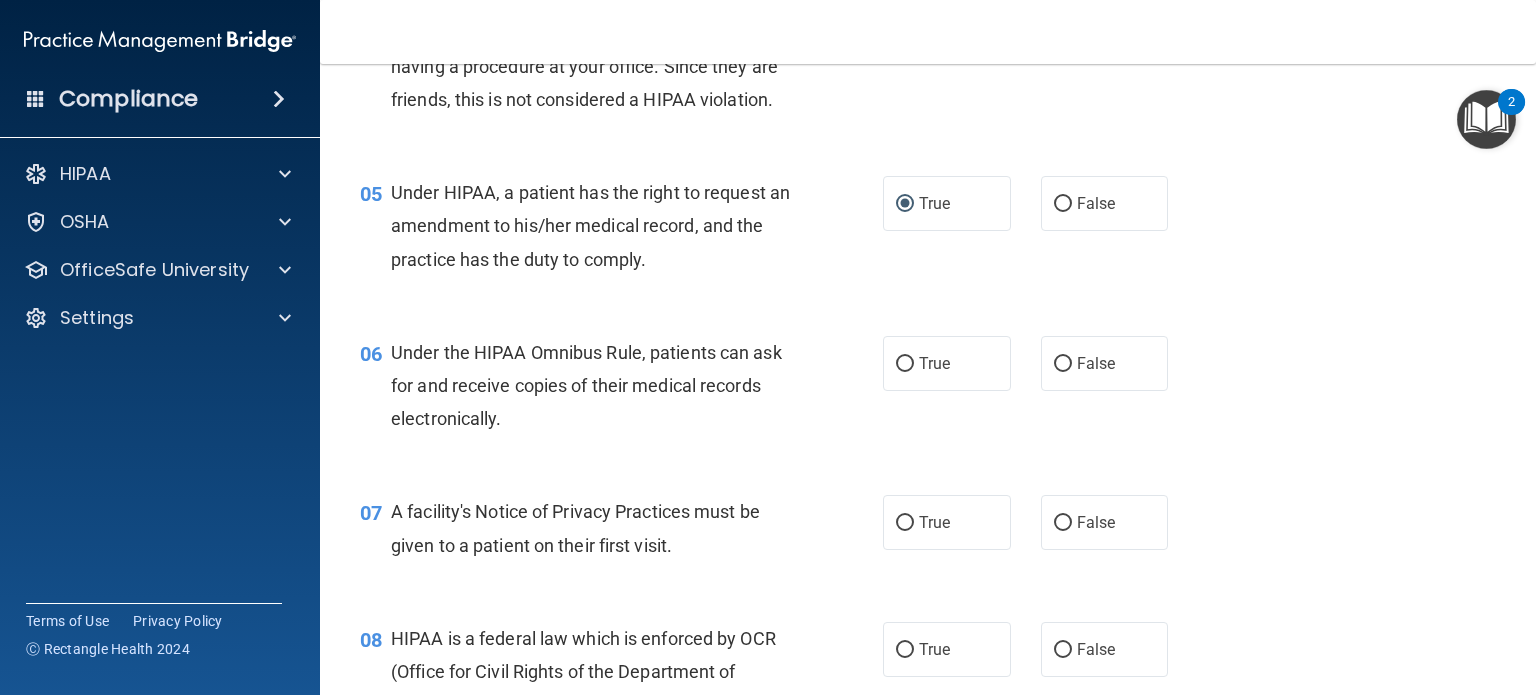scroll, scrollTop: 788, scrollLeft: 0, axis: vertical 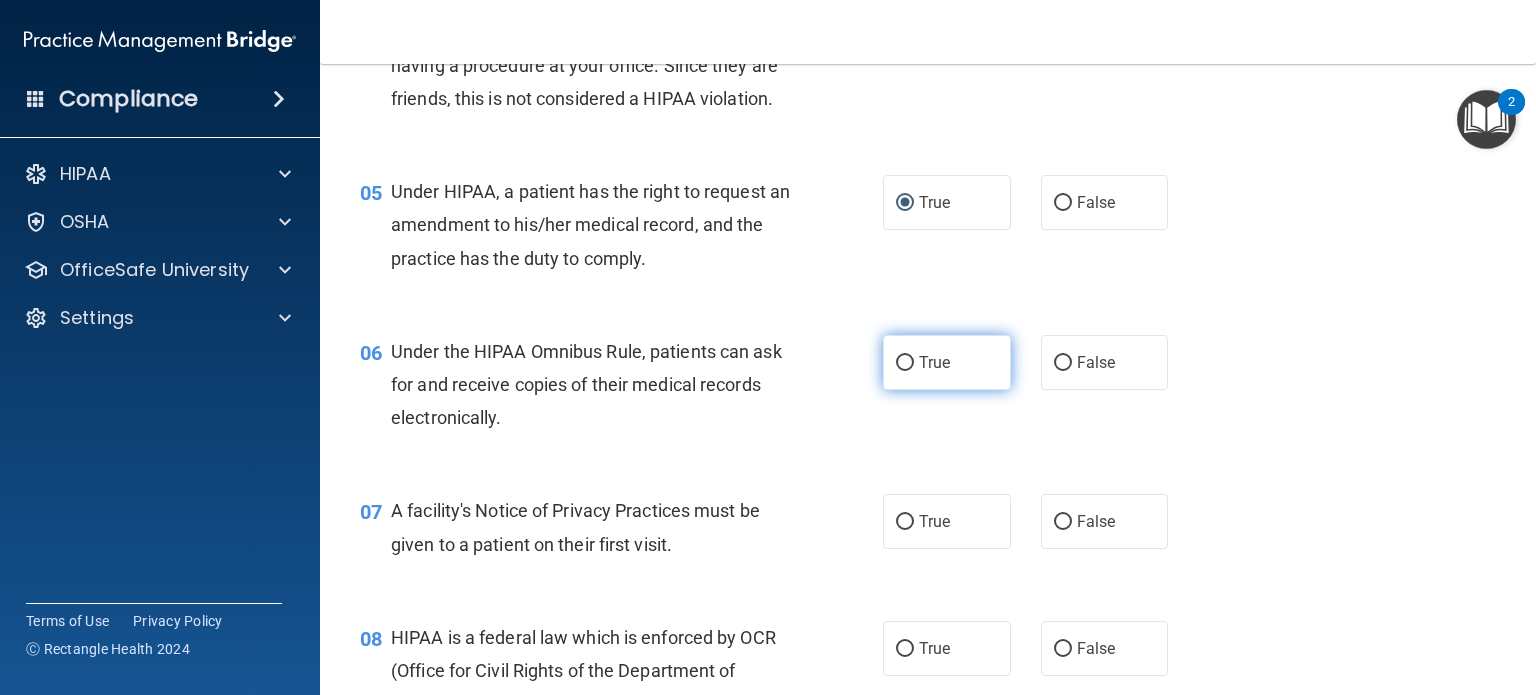 click on "True" at bounding box center [934, 362] 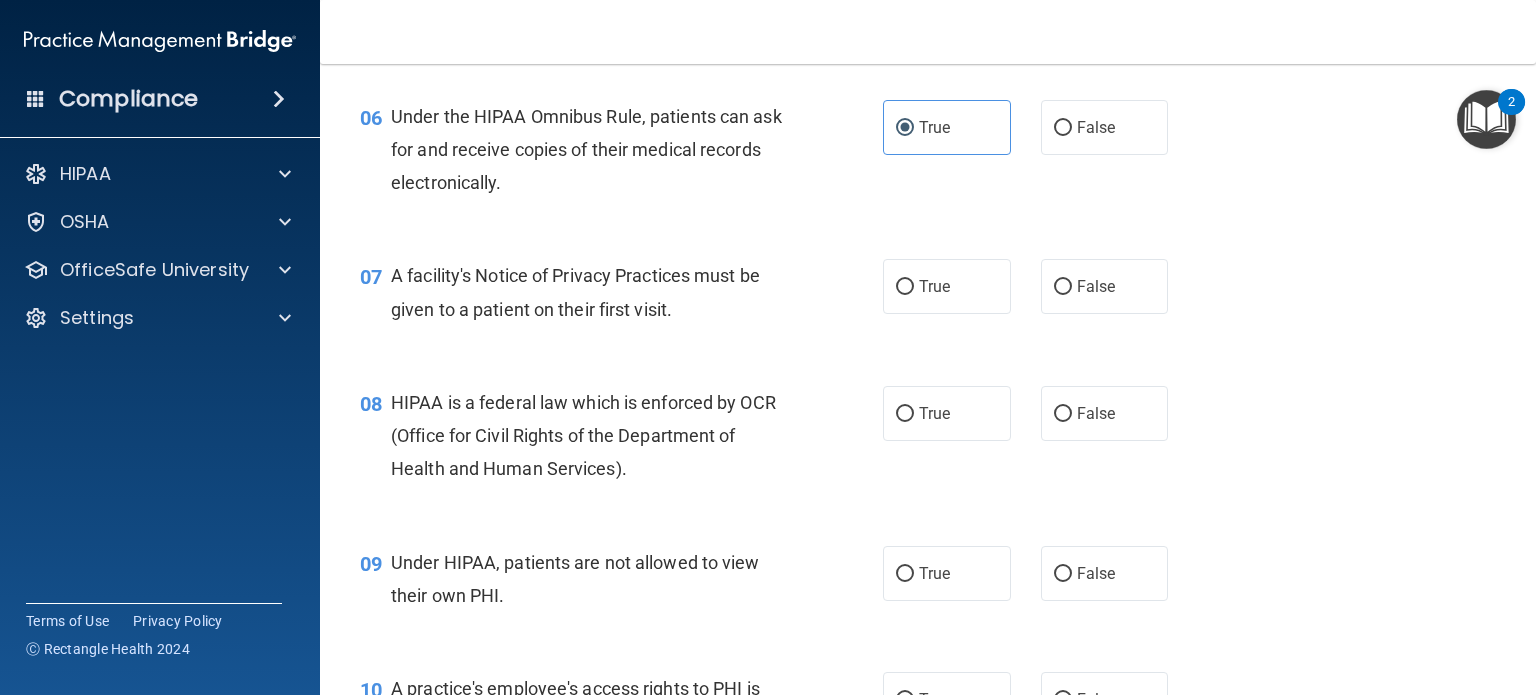scroll, scrollTop: 1024, scrollLeft: 0, axis: vertical 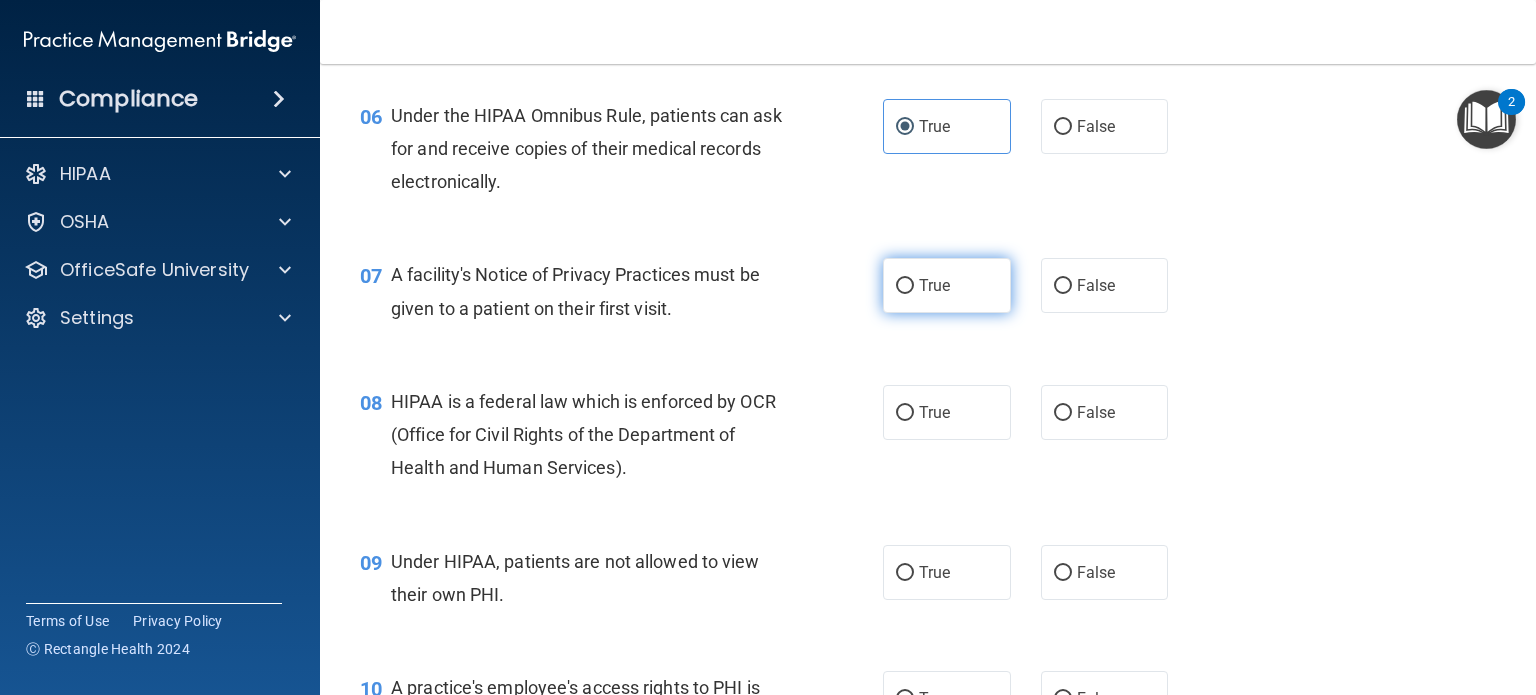 click on "True" at bounding box center [947, 285] 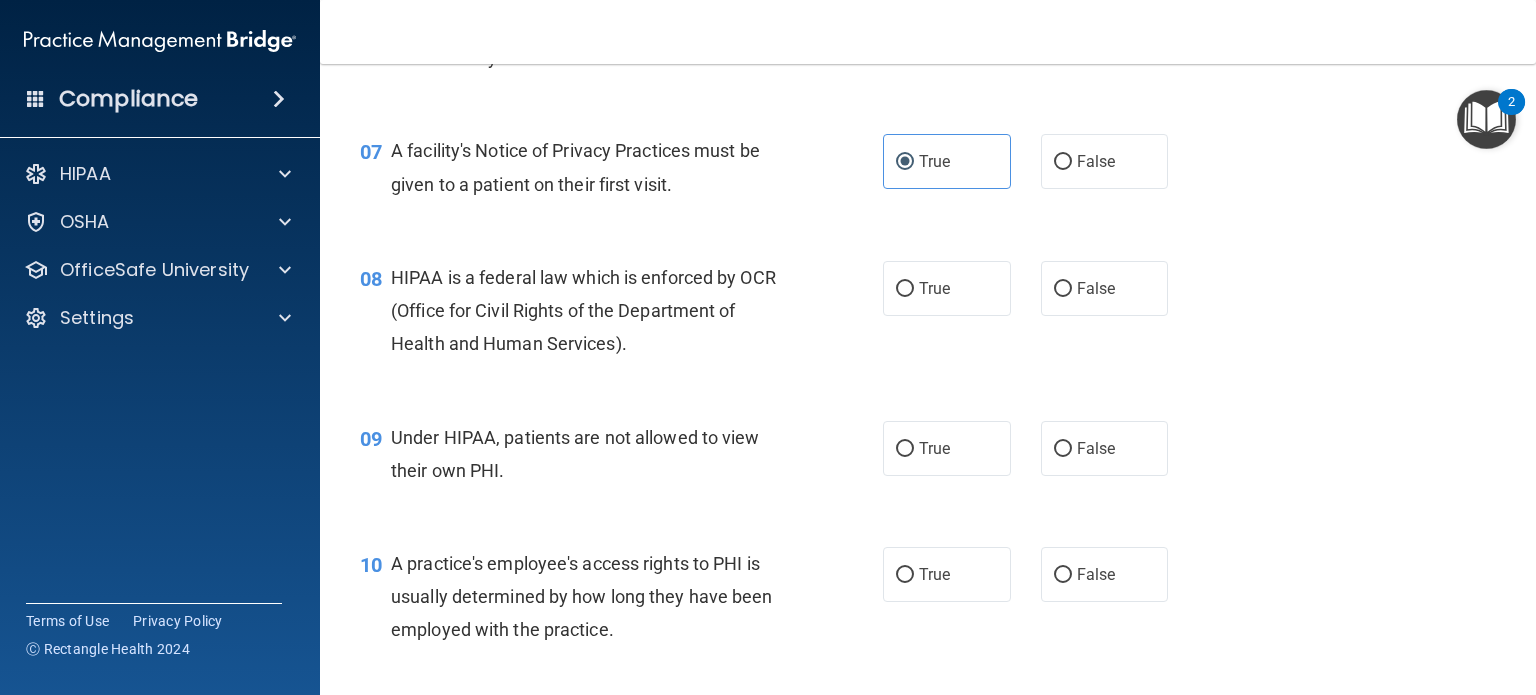 scroll, scrollTop: 1188, scrollLeft: 0, axis: vertical 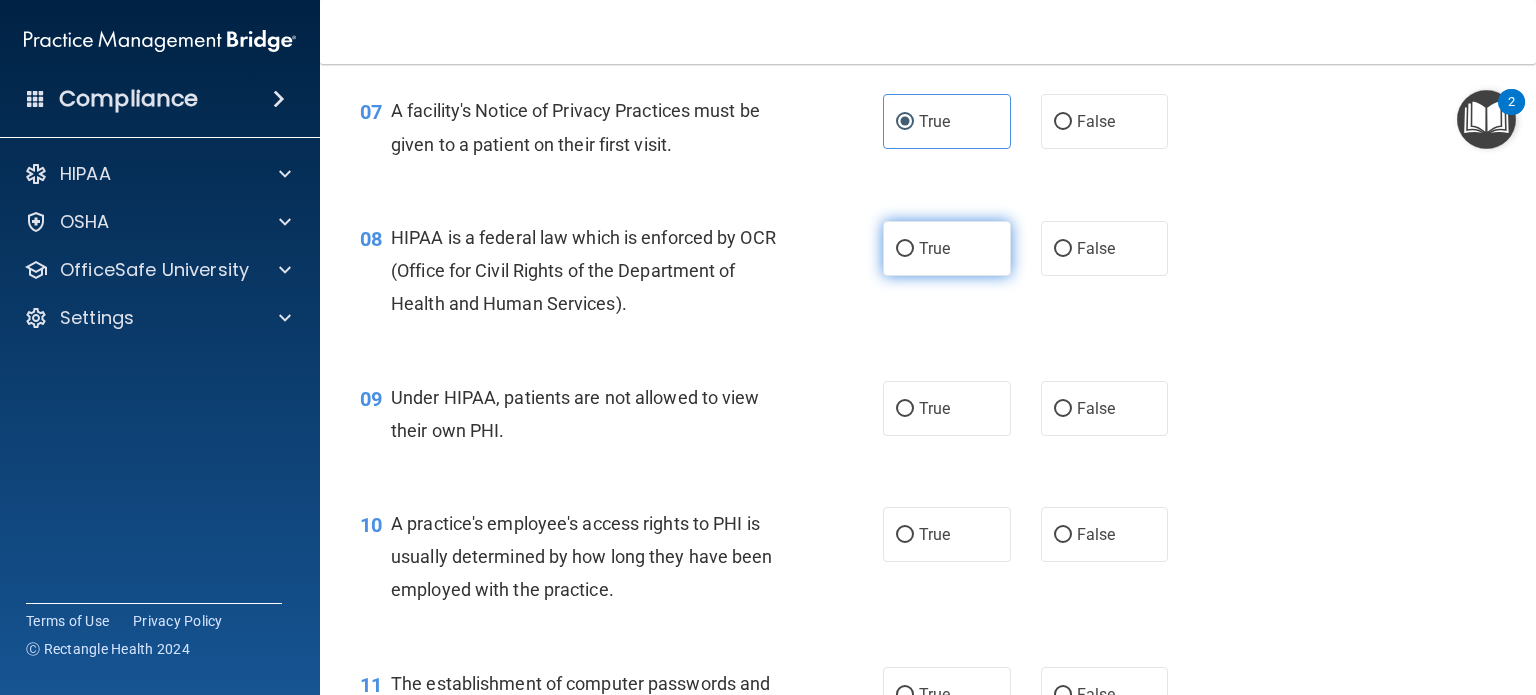 click on "True" at bounding box center [905, 249] 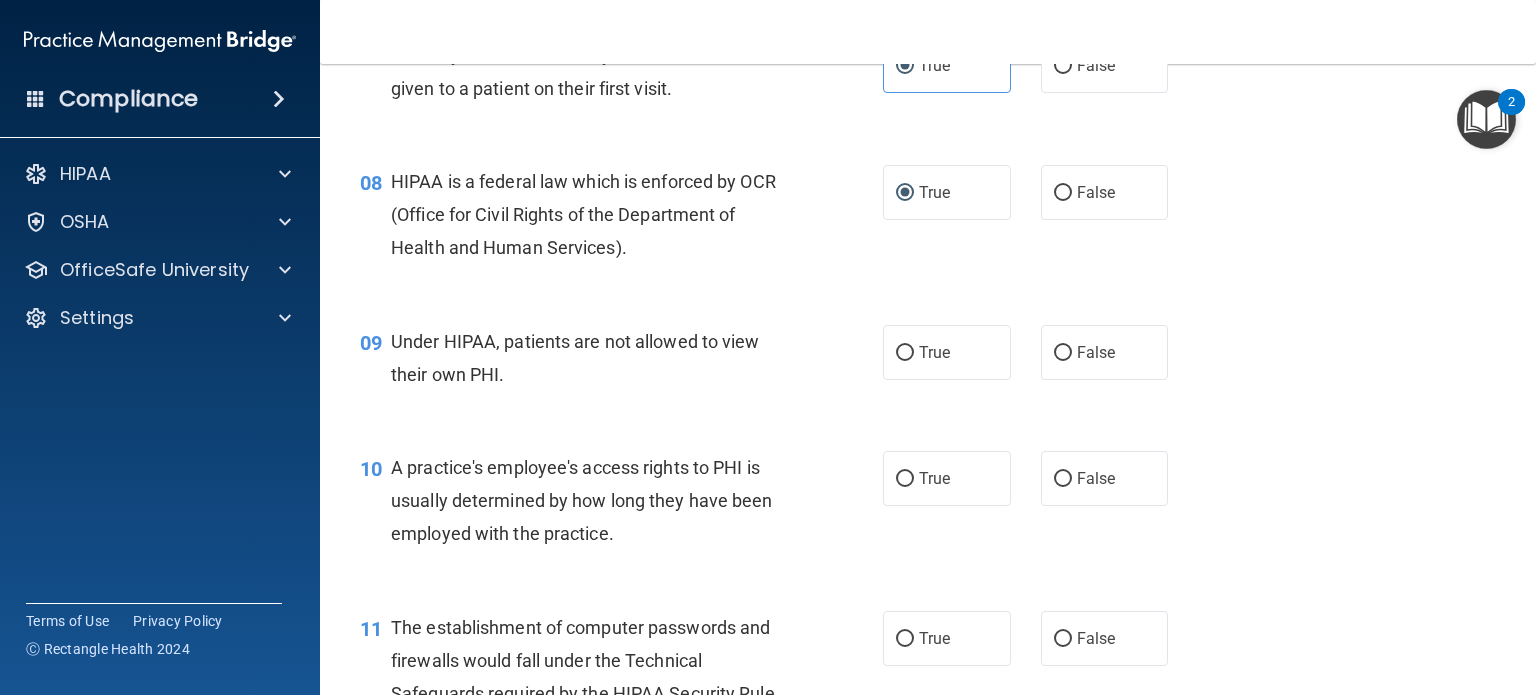 scroll, scrollTop: 1288, scrollLeft: 0, axis: vertical 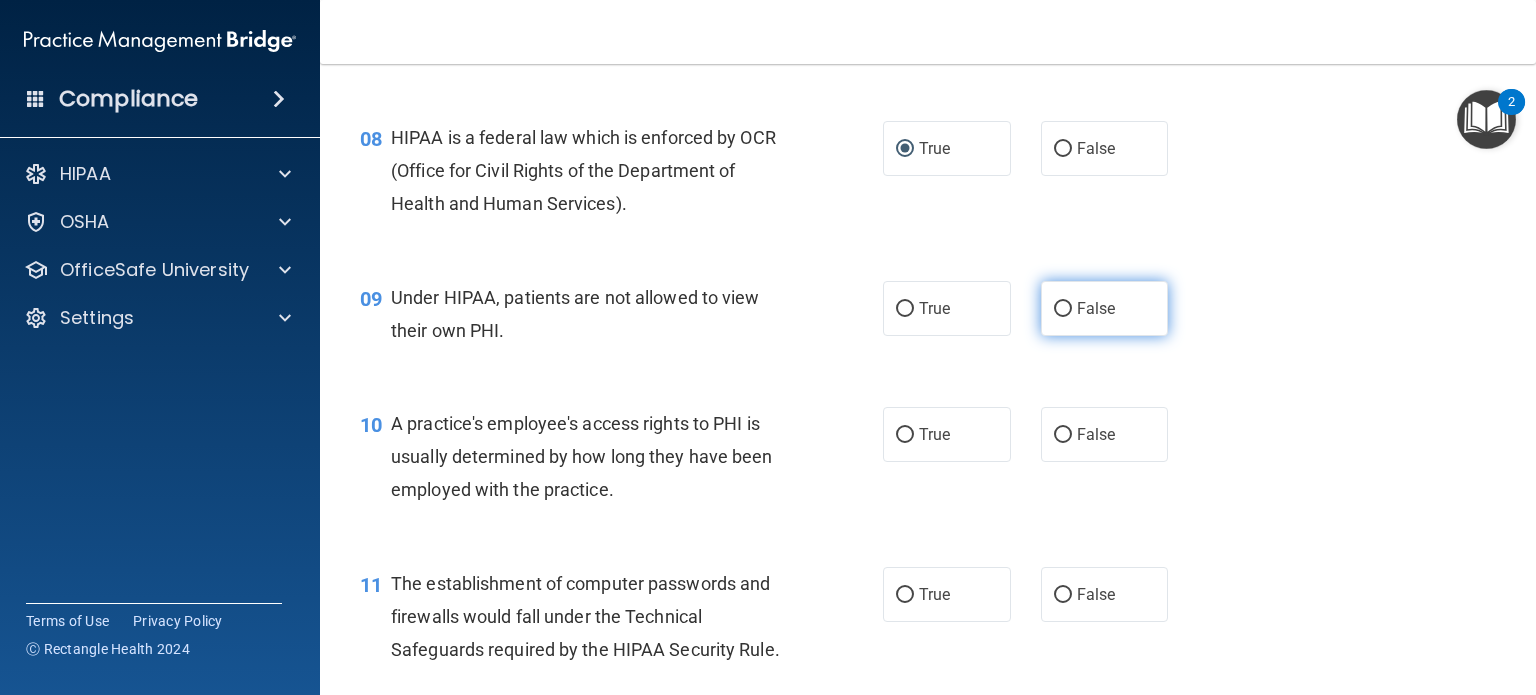 click on "False" at bounding box center (1063, 309) 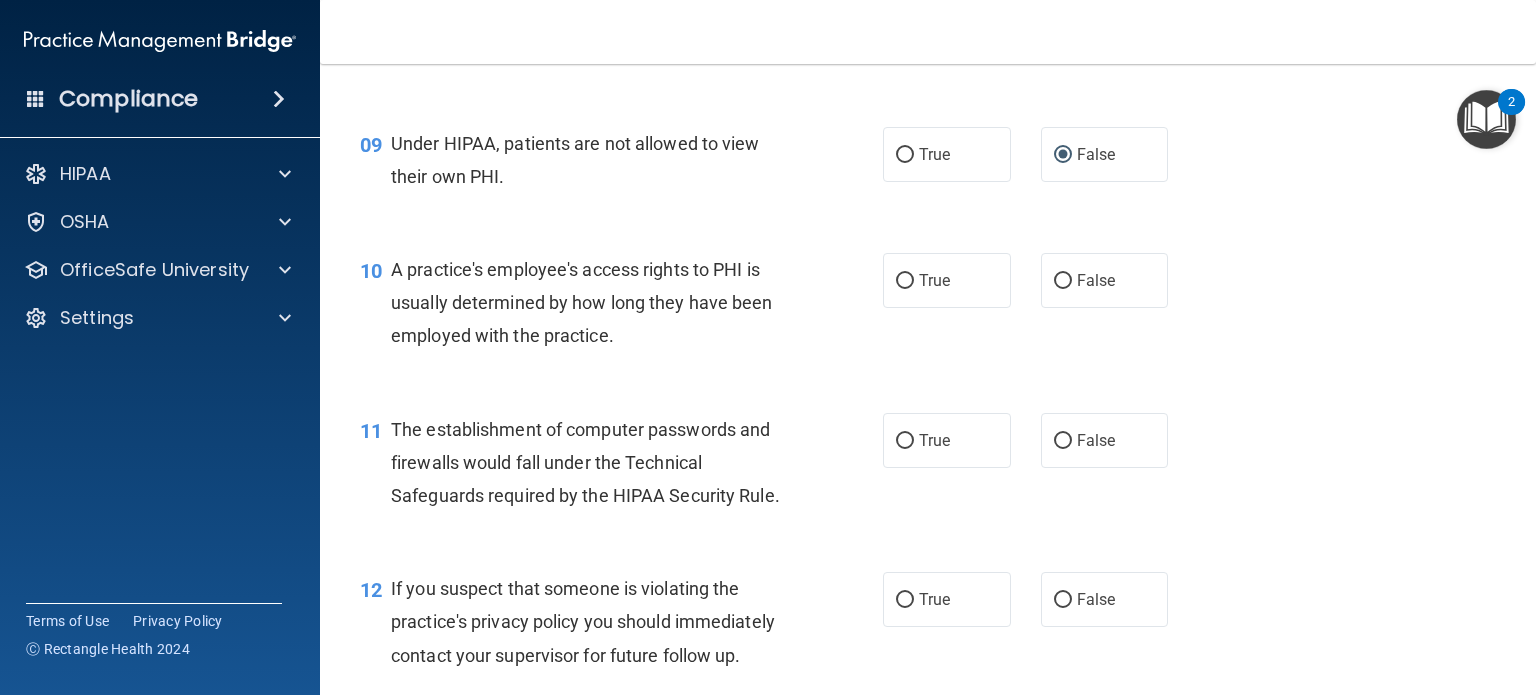 scroll, scrollTop: 1482, scrollLeft: 0, axis: vertical 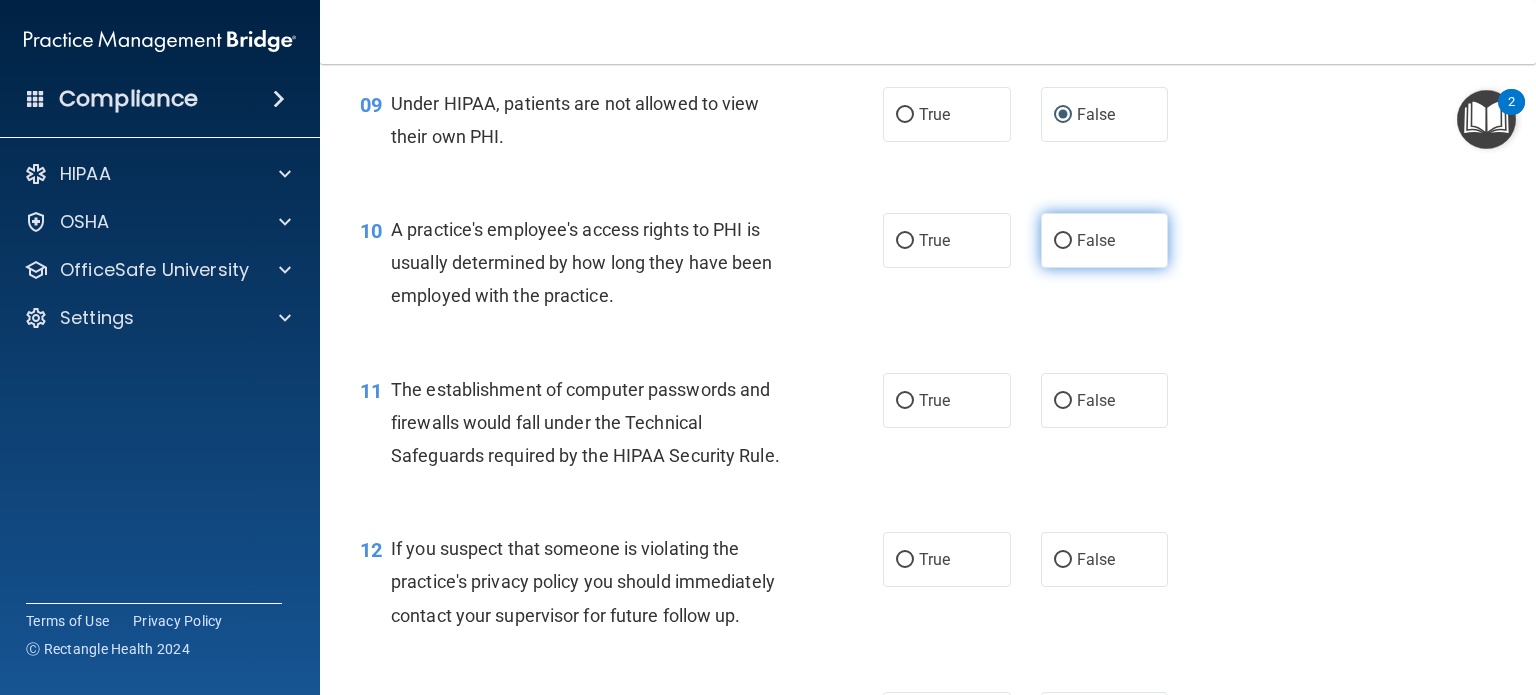 click on "False" at bounding box center [1096, 240] 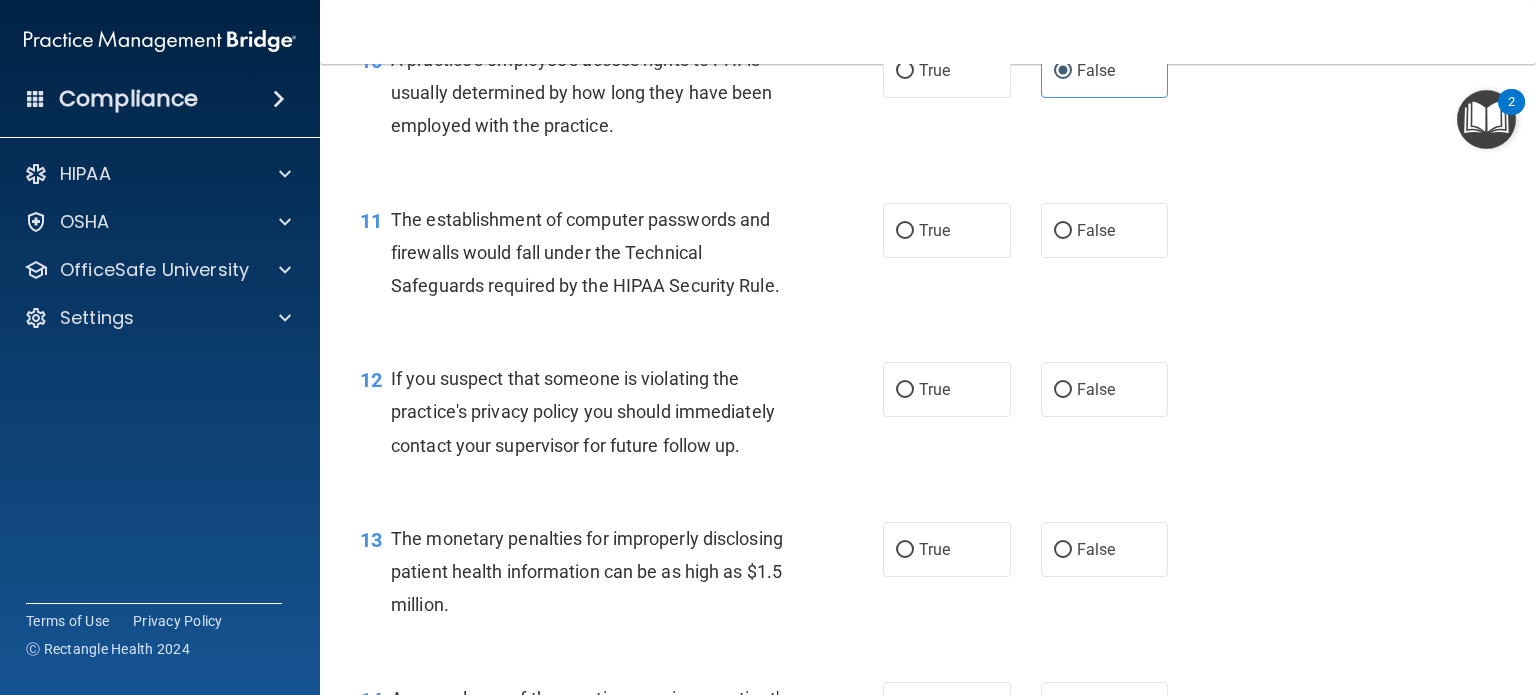 scroll, scrollTop: 1652, scrollLeft: 0, axis: vertical 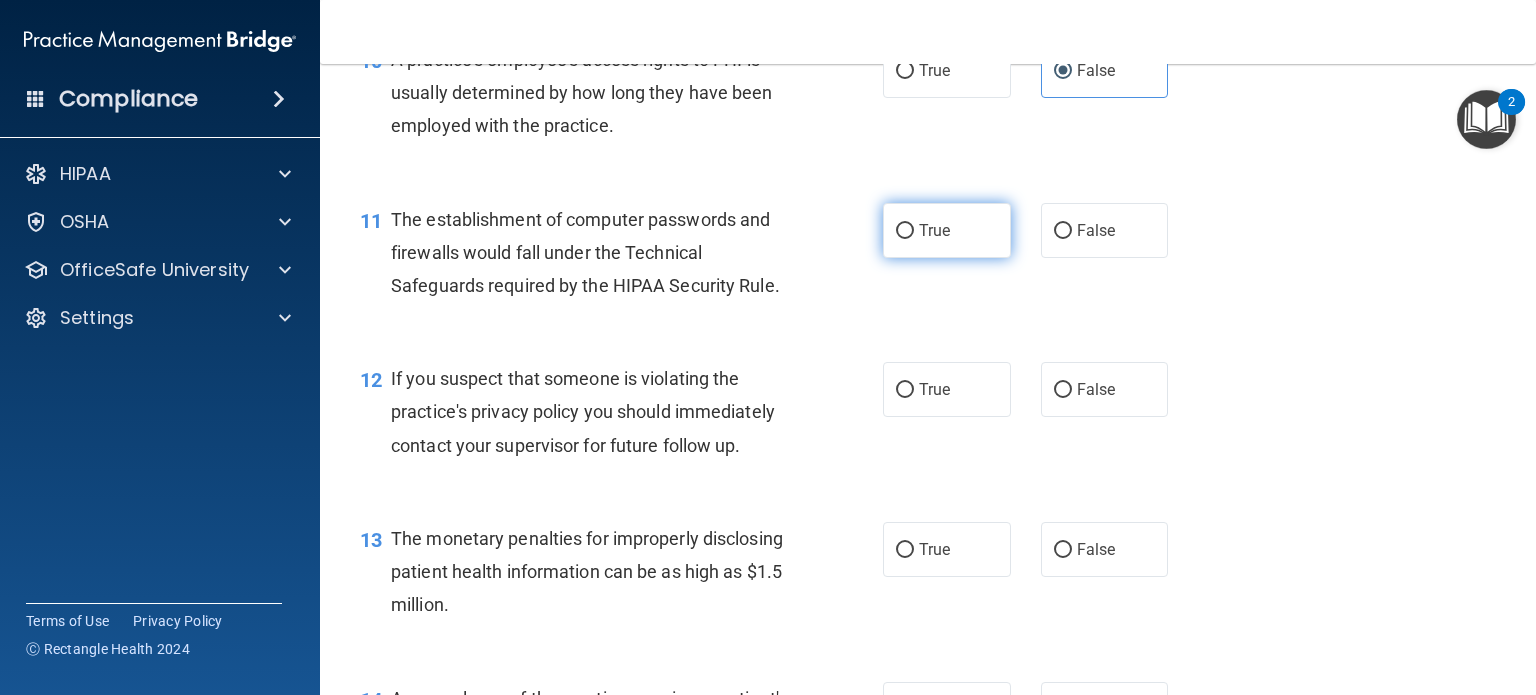 click on "True" at bounding box center (947, 230) 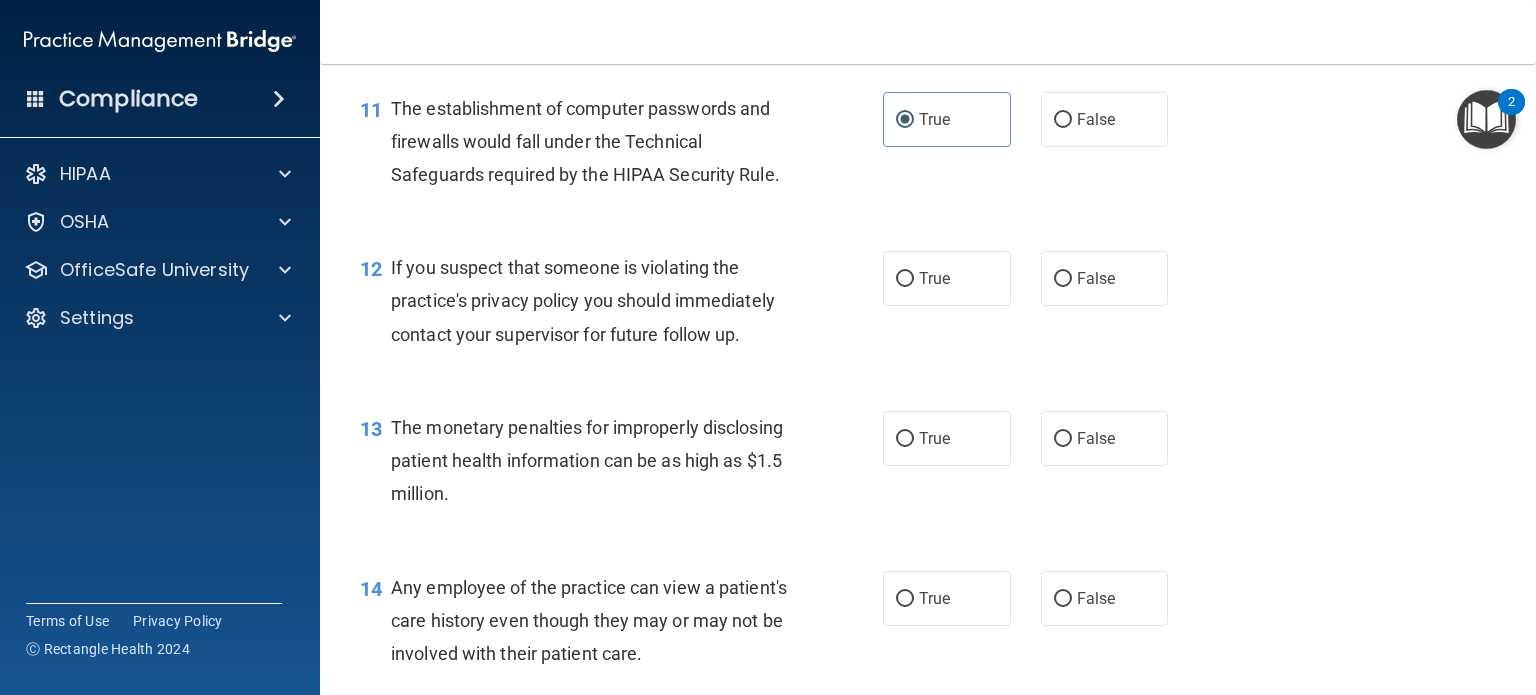 scroll, scrollTop: 1812, scrollLeft: 0, axis: vertical 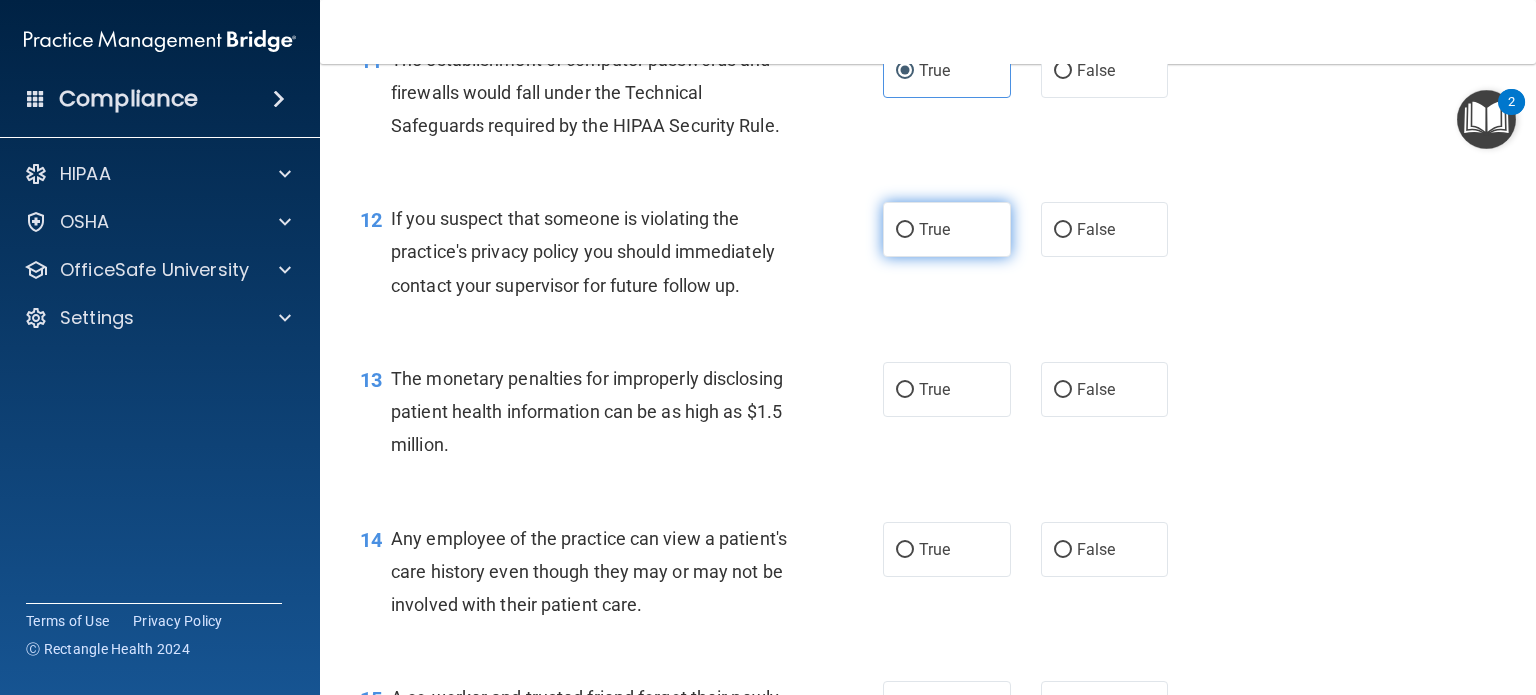 click on "True" at bounding box center [934, 229] 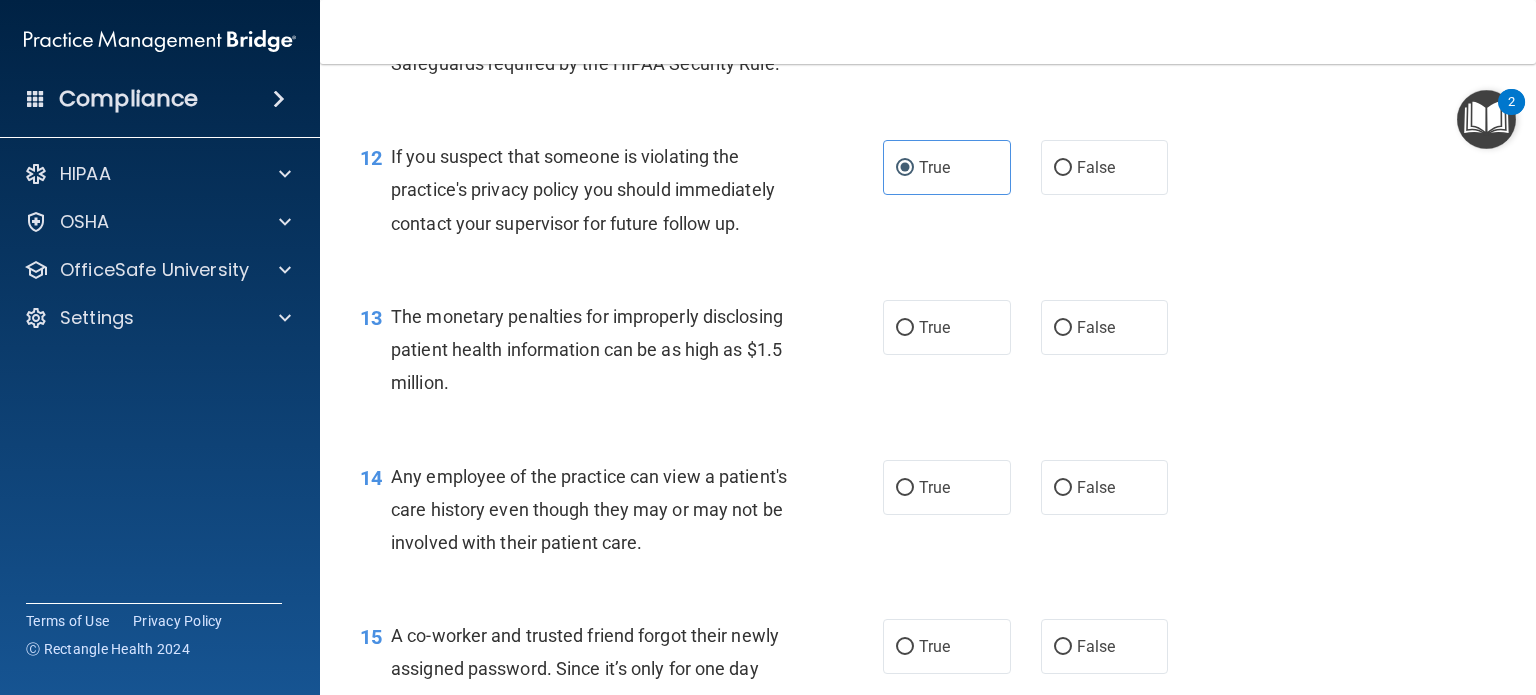 scroll, scrollTop: 1875, scrollLeft: 0, axis: vertical 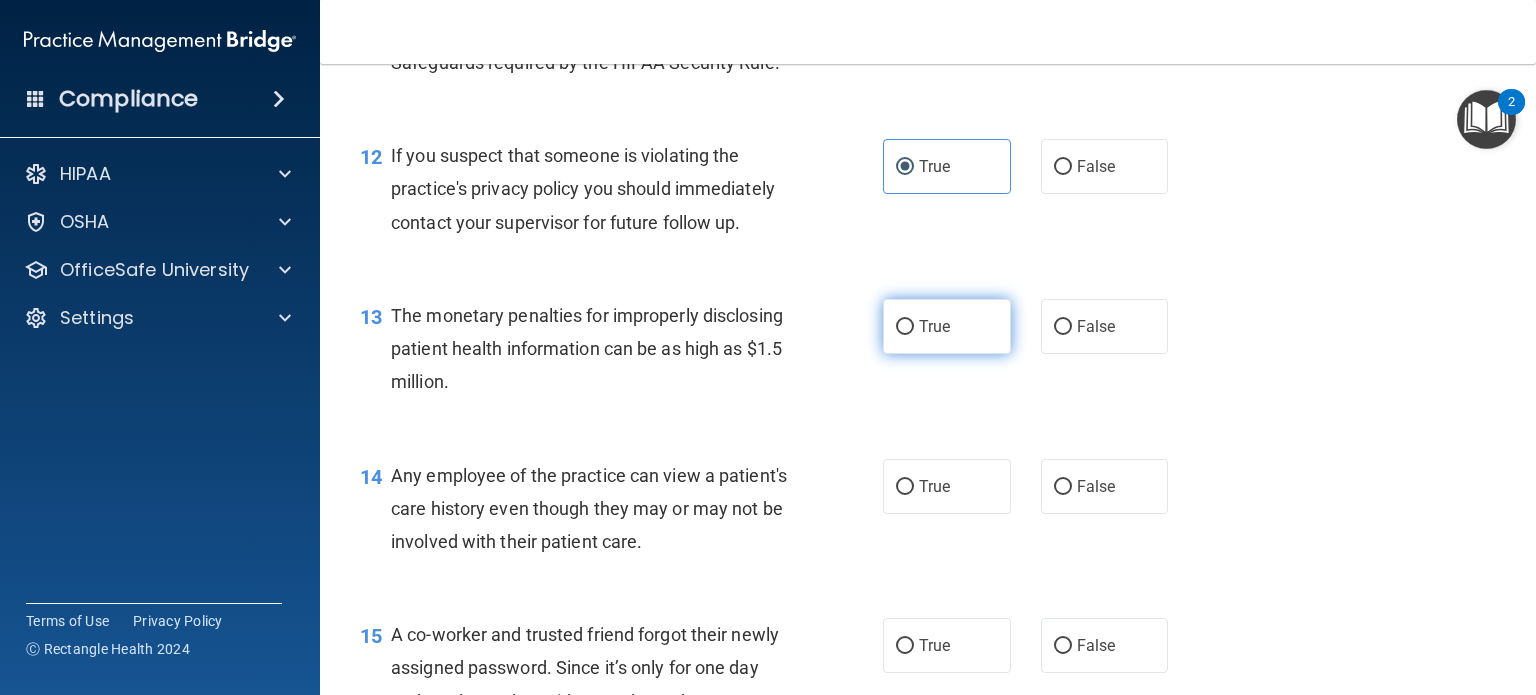 click on "True" at bounding box center (905, 327) 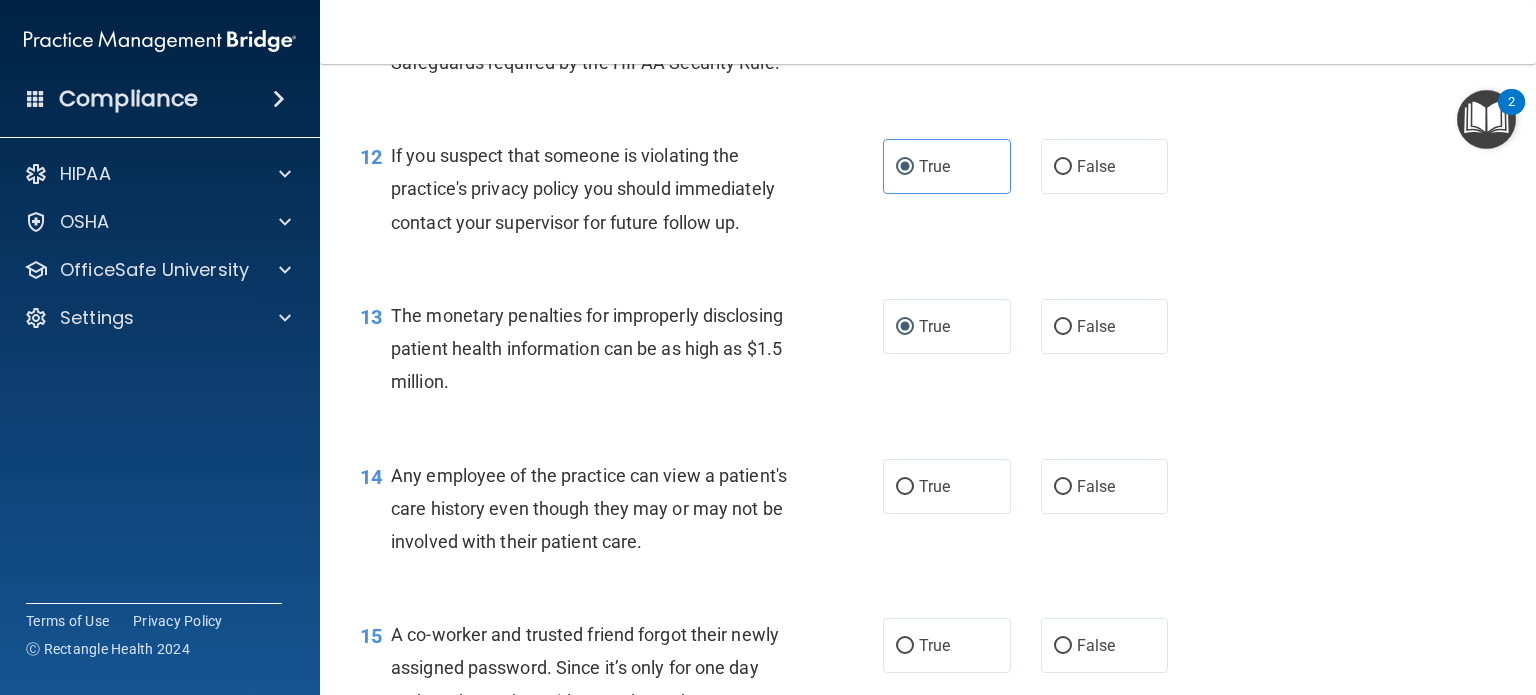 drag, startPoint x: 894, startPoint y: 367, endPoint x: 720, endPoint y: 429, distance: 184.716 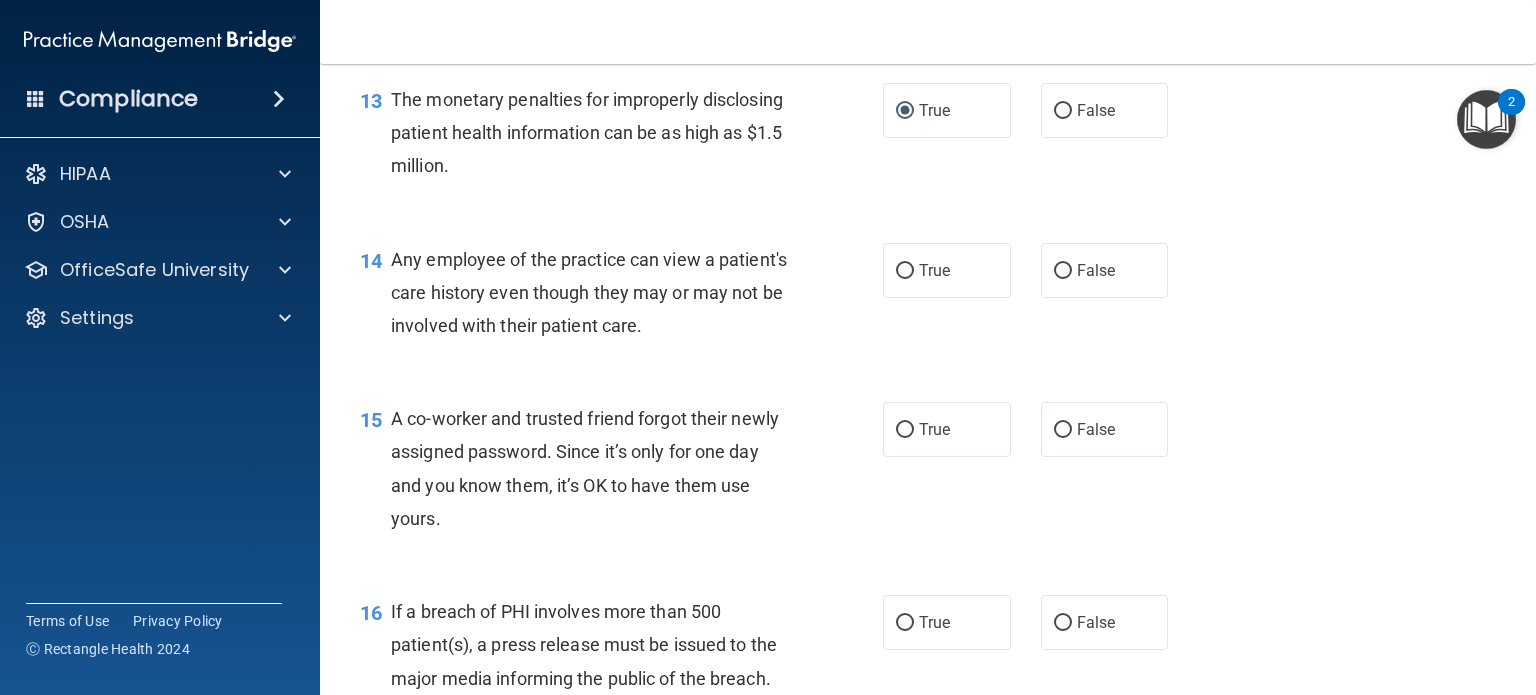 scroll, scrollTop: 2092, scrollLeft: 0, axis: vertical 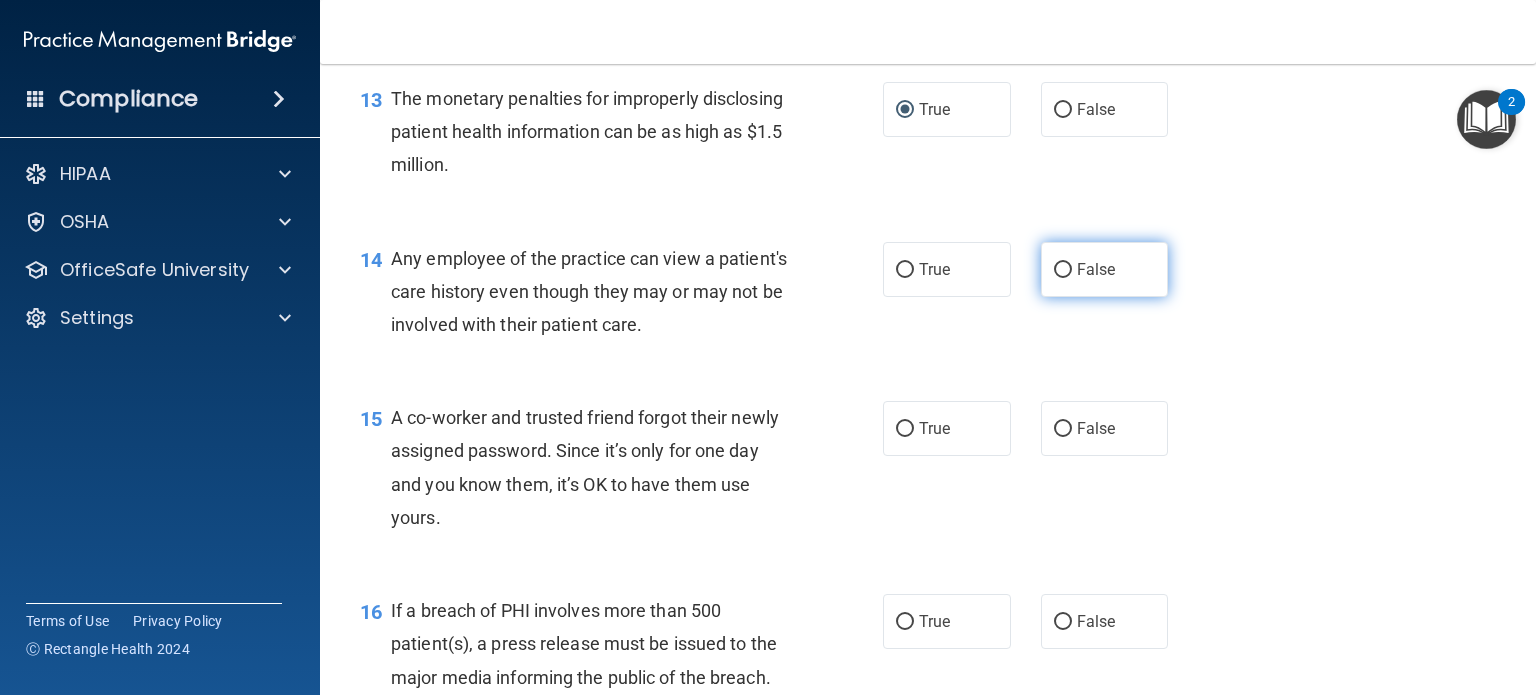 click on "False" at bounding box center [1096, 269] 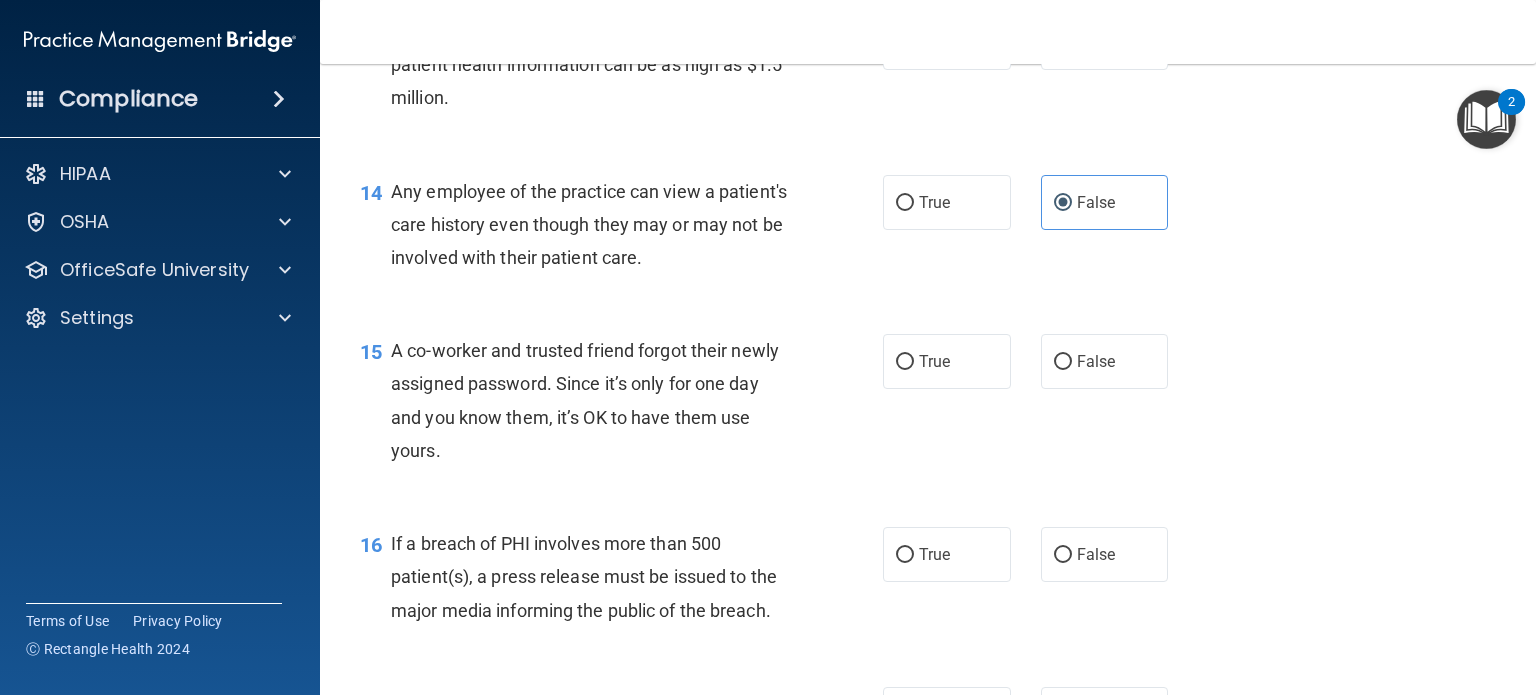 scroll, scrollTop: 2312, scrollLeft: 0, axis: vertical 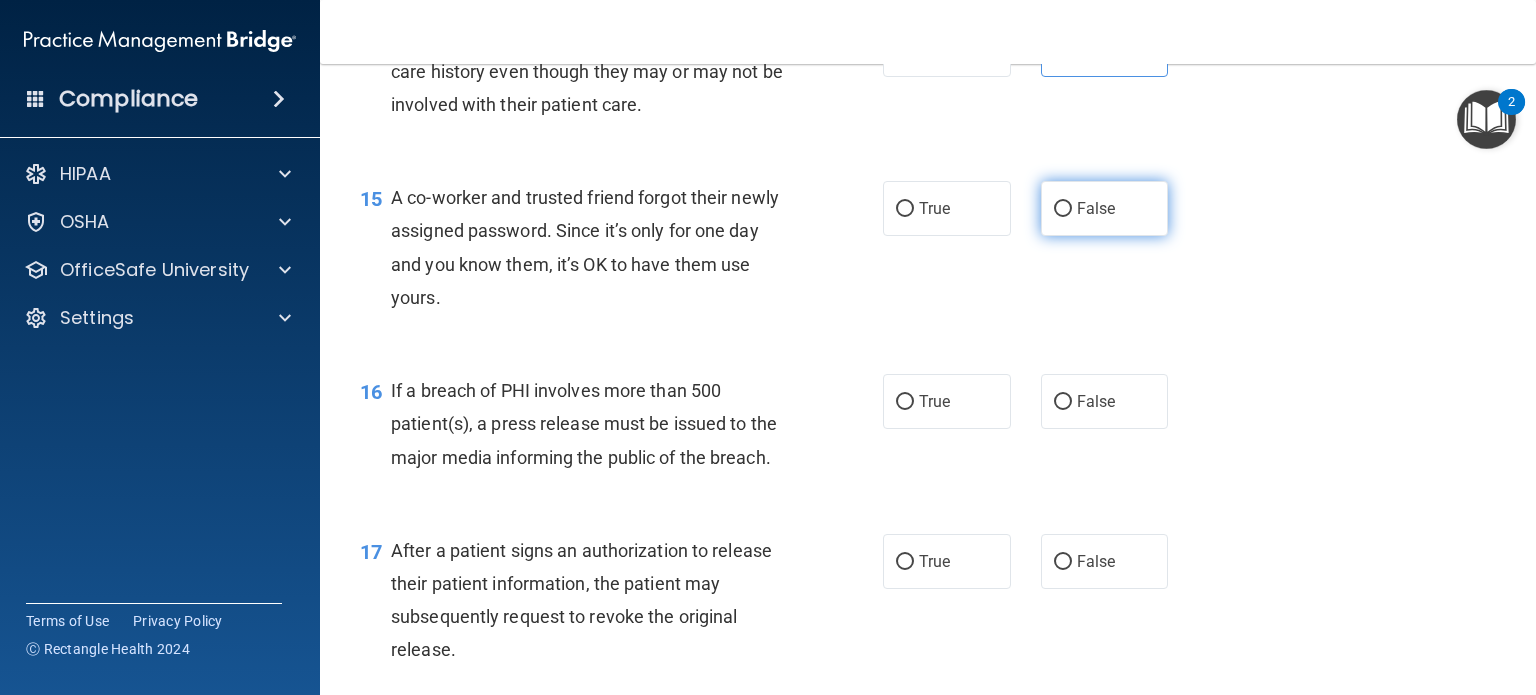 click on "False" at bounding box center (1096, 208) 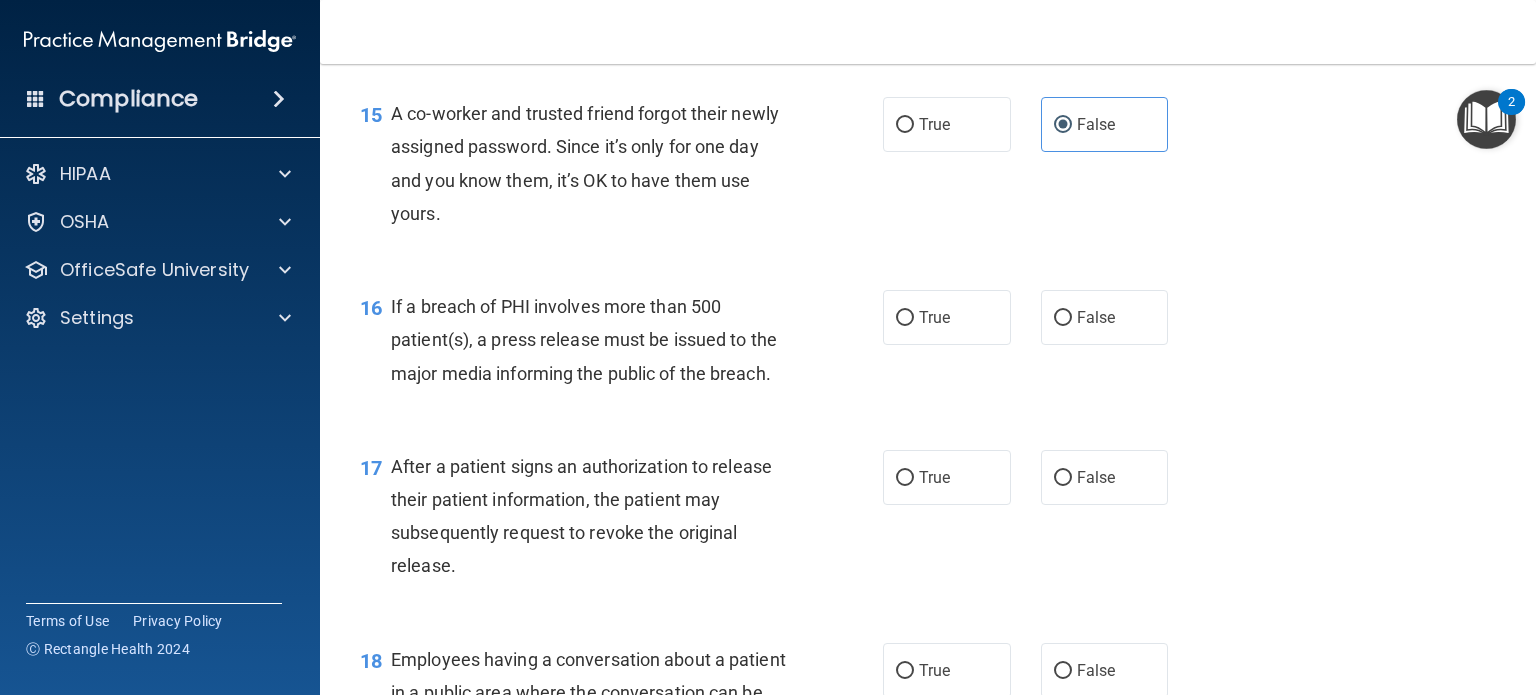 scroll, scrollTop: 2484, scrollLeft: 0, axis: vertical 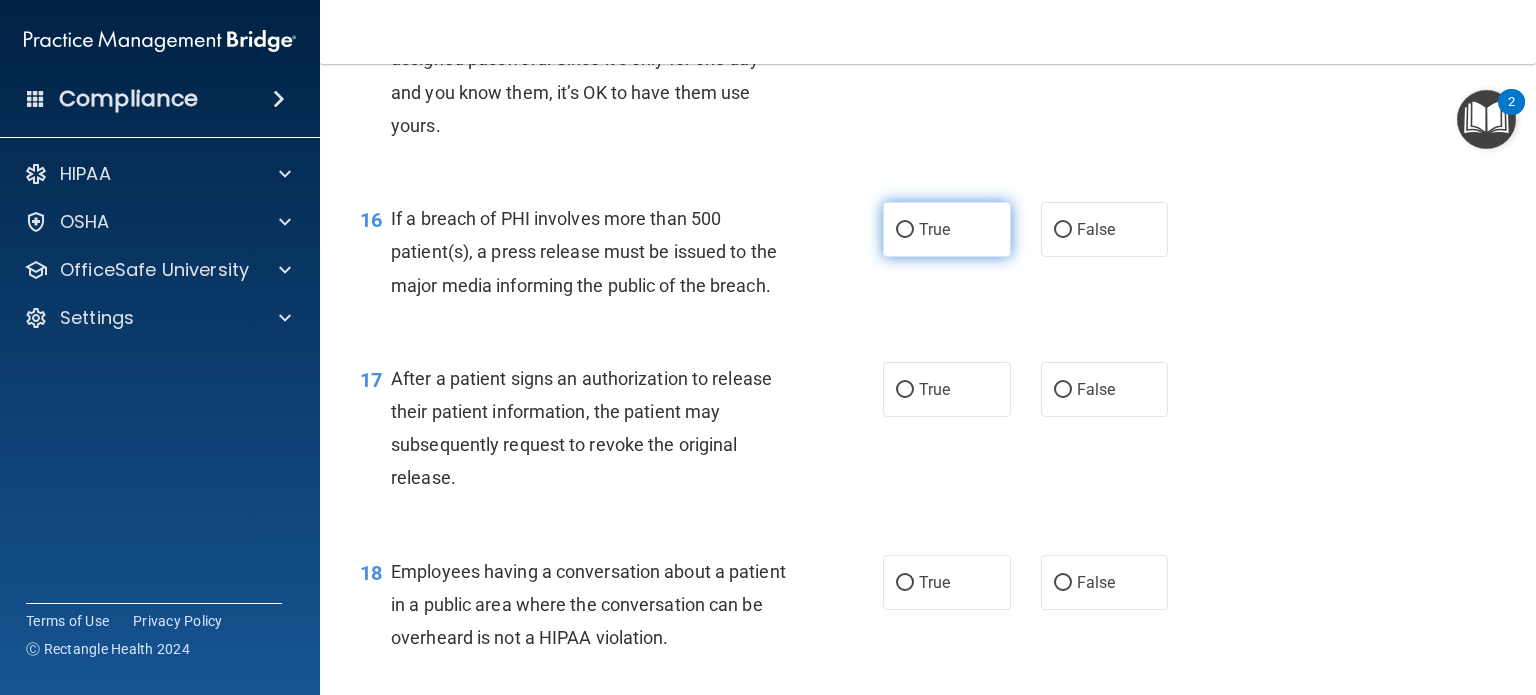 click on "True" at bounding box center [947, 229] 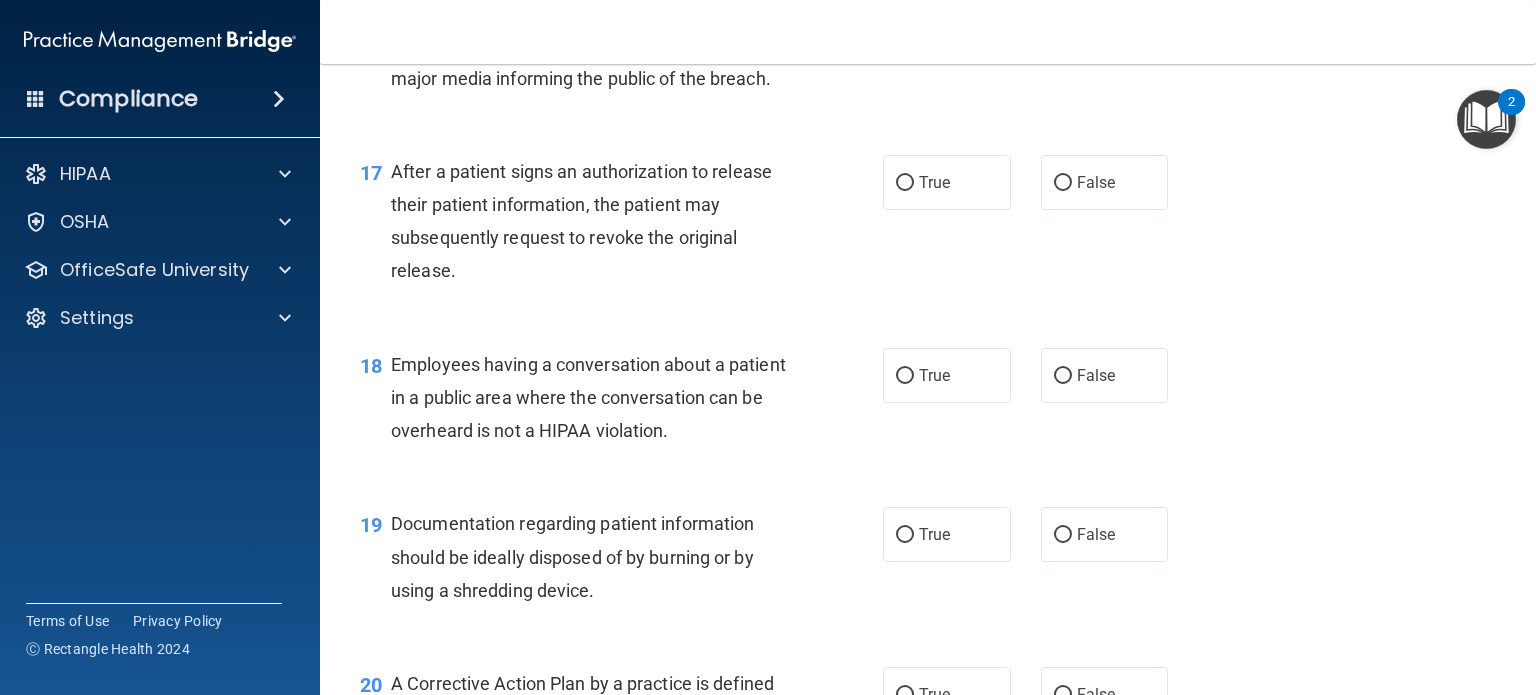 scroll, scrollTop: 2692, scrollLeft: 0, axis: vertical 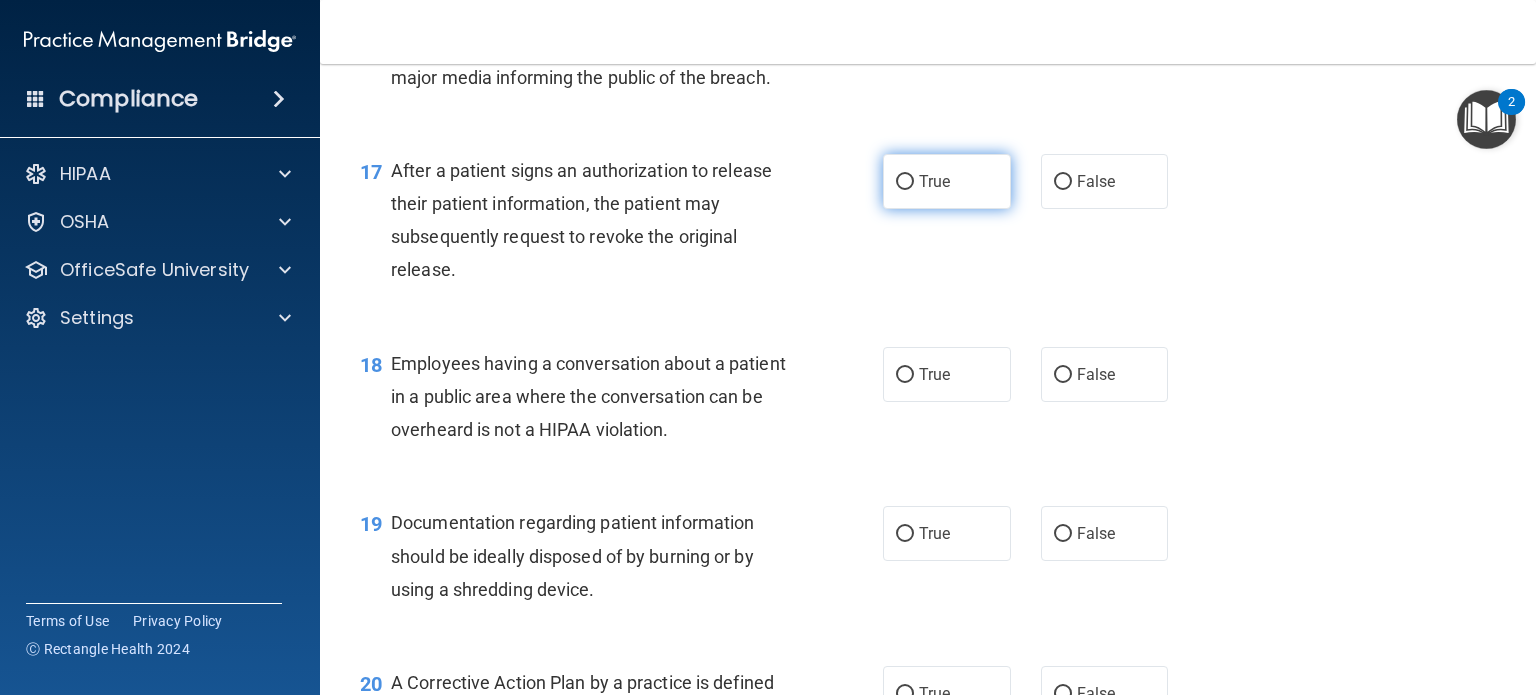 click on "True" at bounding box center [947, 181] 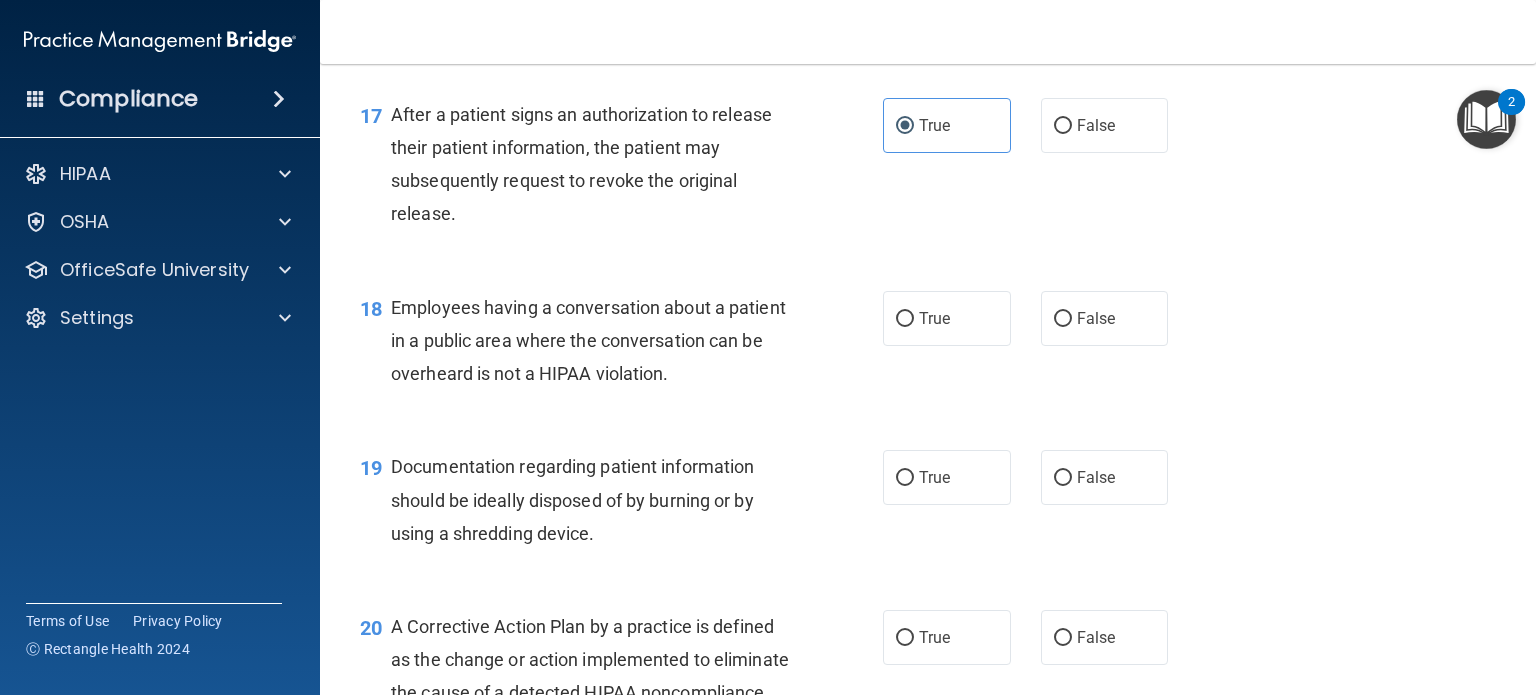 scroll, scrollTop: 2850, scrollLeft: 0, axis: vertical 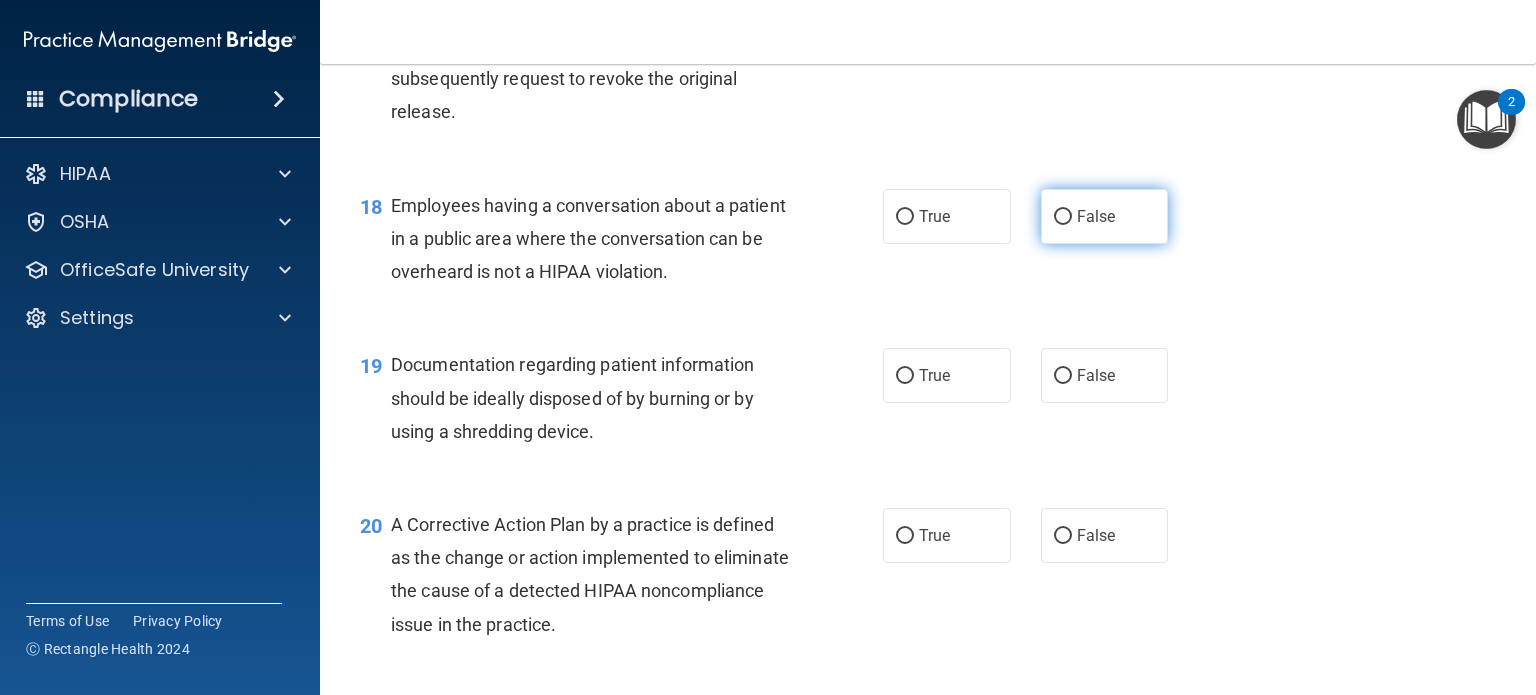 click on "False" at bounding box center [1105, 216] 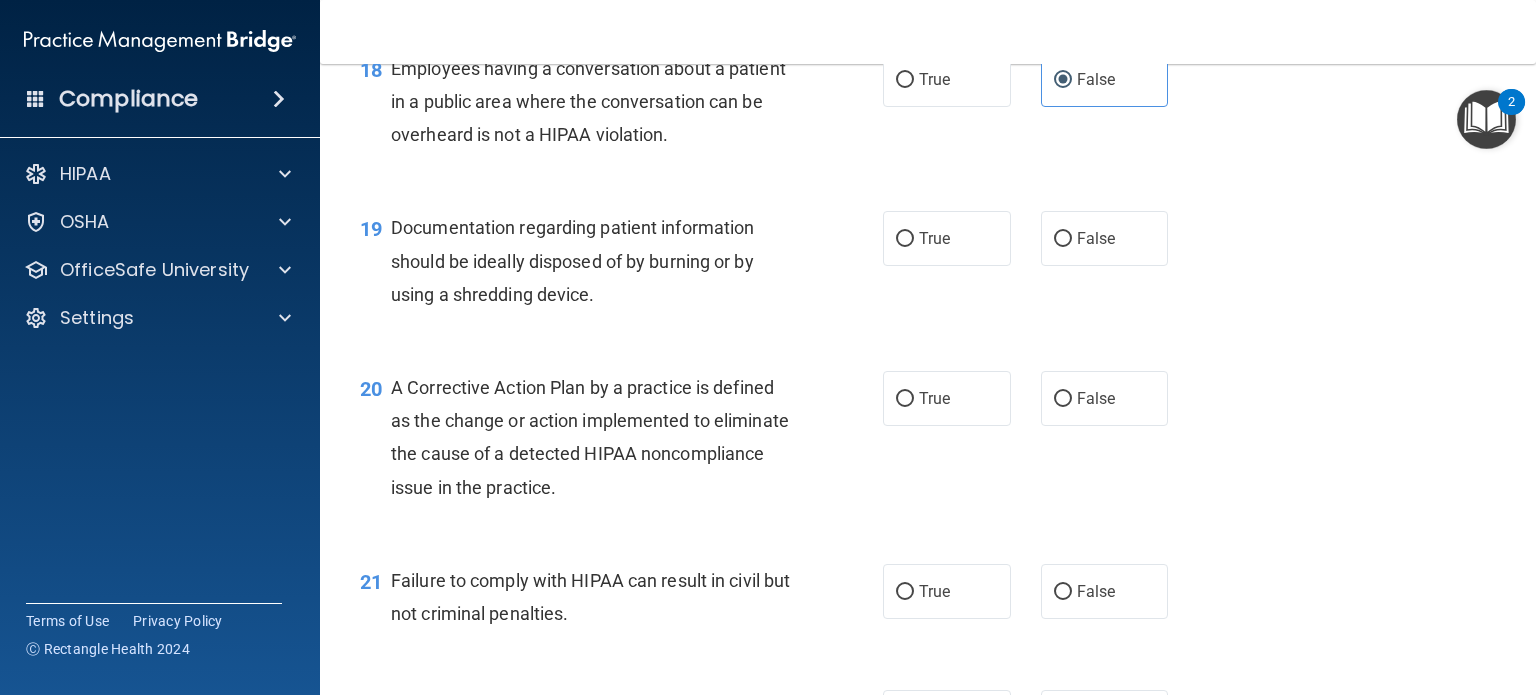 scroll, scrollTop: 2987, scrollLeft: 0, axis: vertical 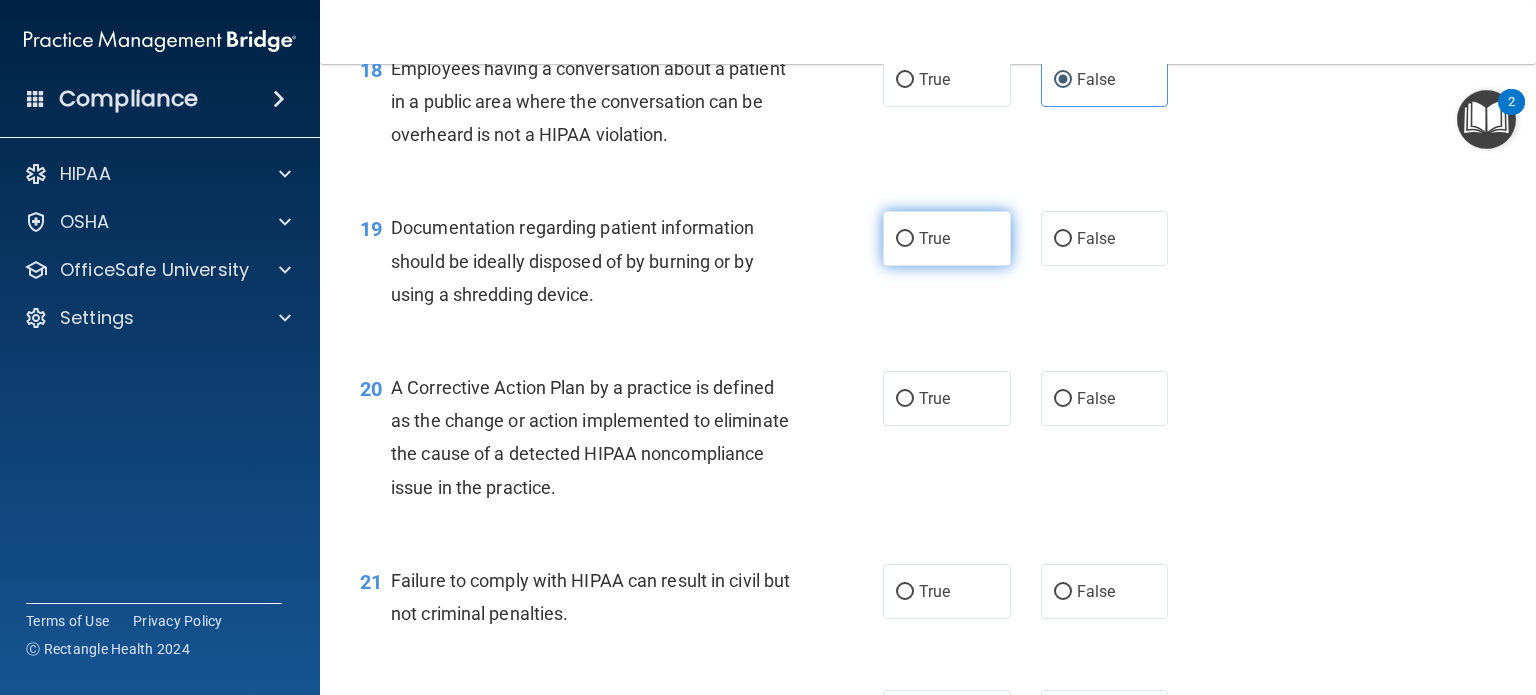 click on "True" at bounding box center [934, 238] 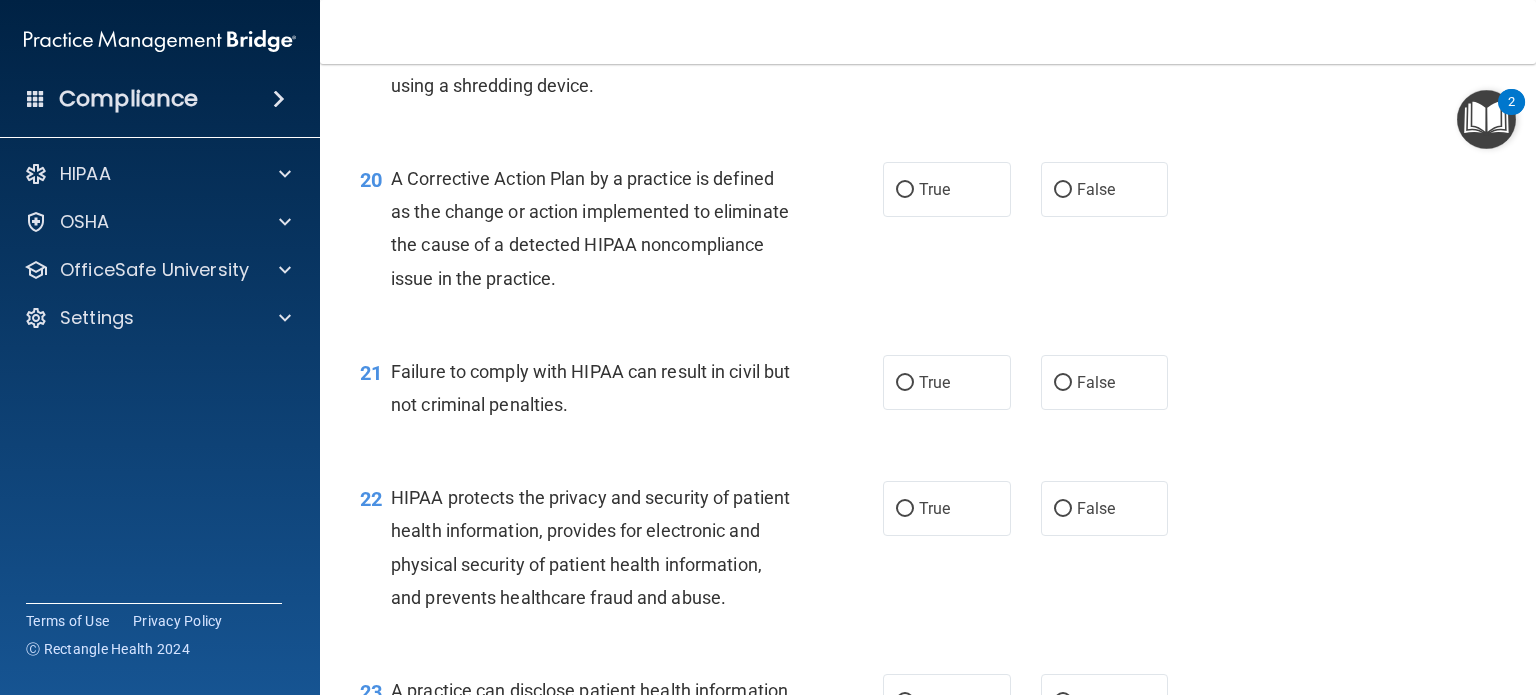 scroll, scrollTop: 3198, scrollLeft: 0, axis: vertical 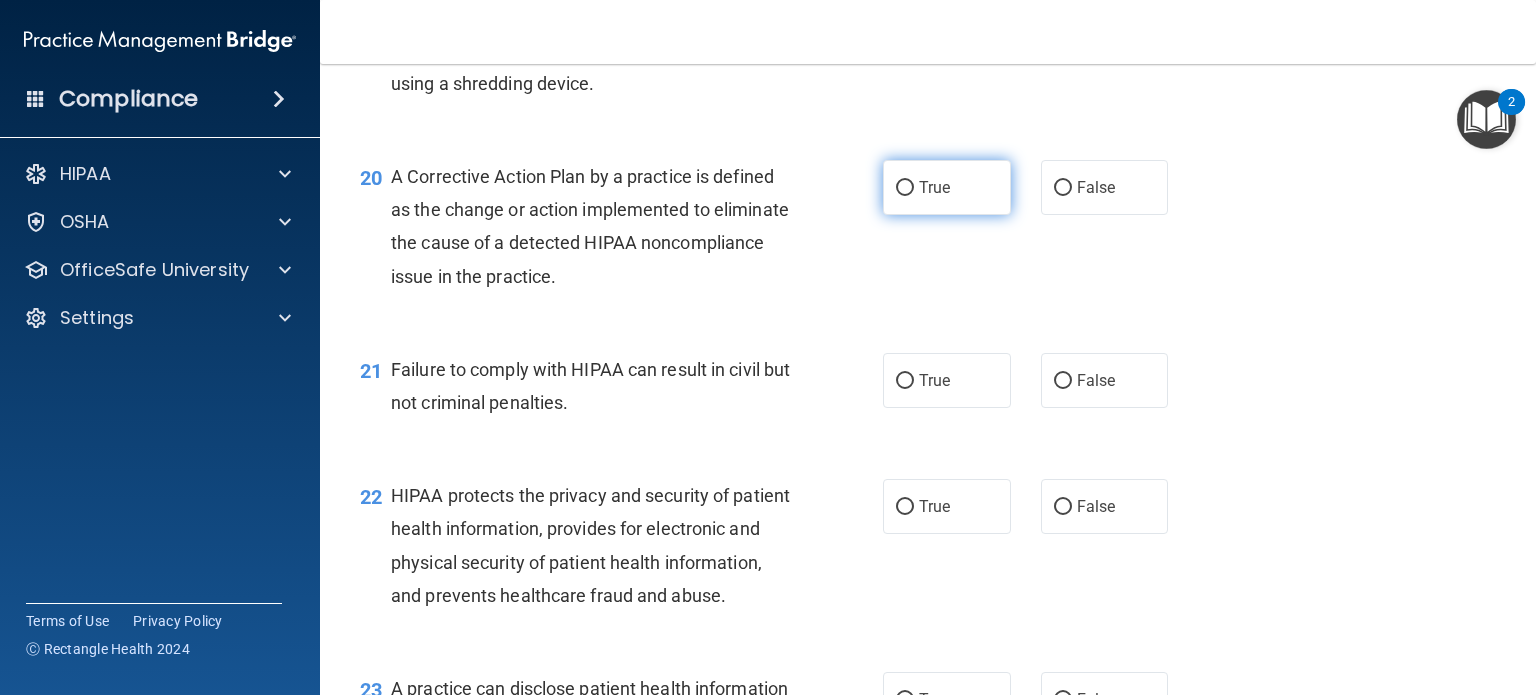 click on "True" at bounding box center [934, 187] 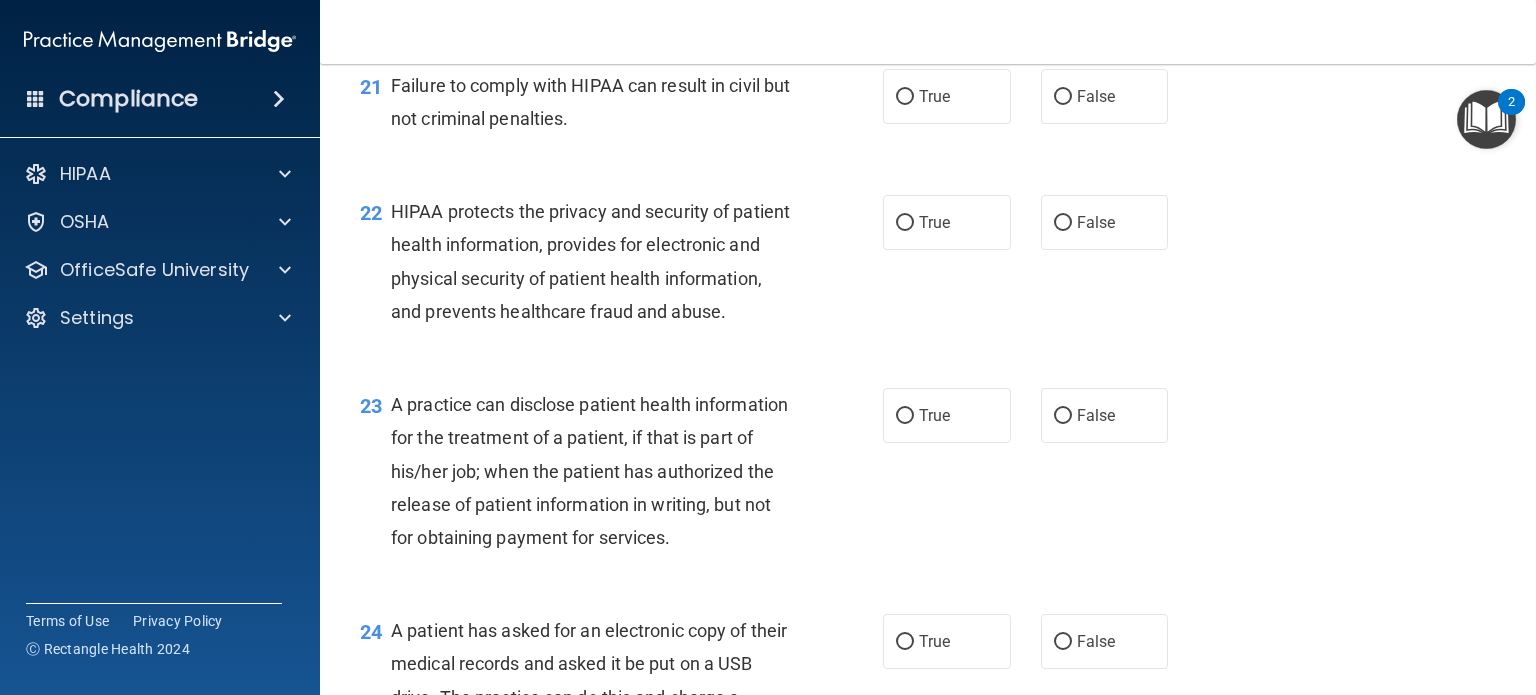 scroll, scrollTop: 3483, scrollLeft: 0, axis: vertical 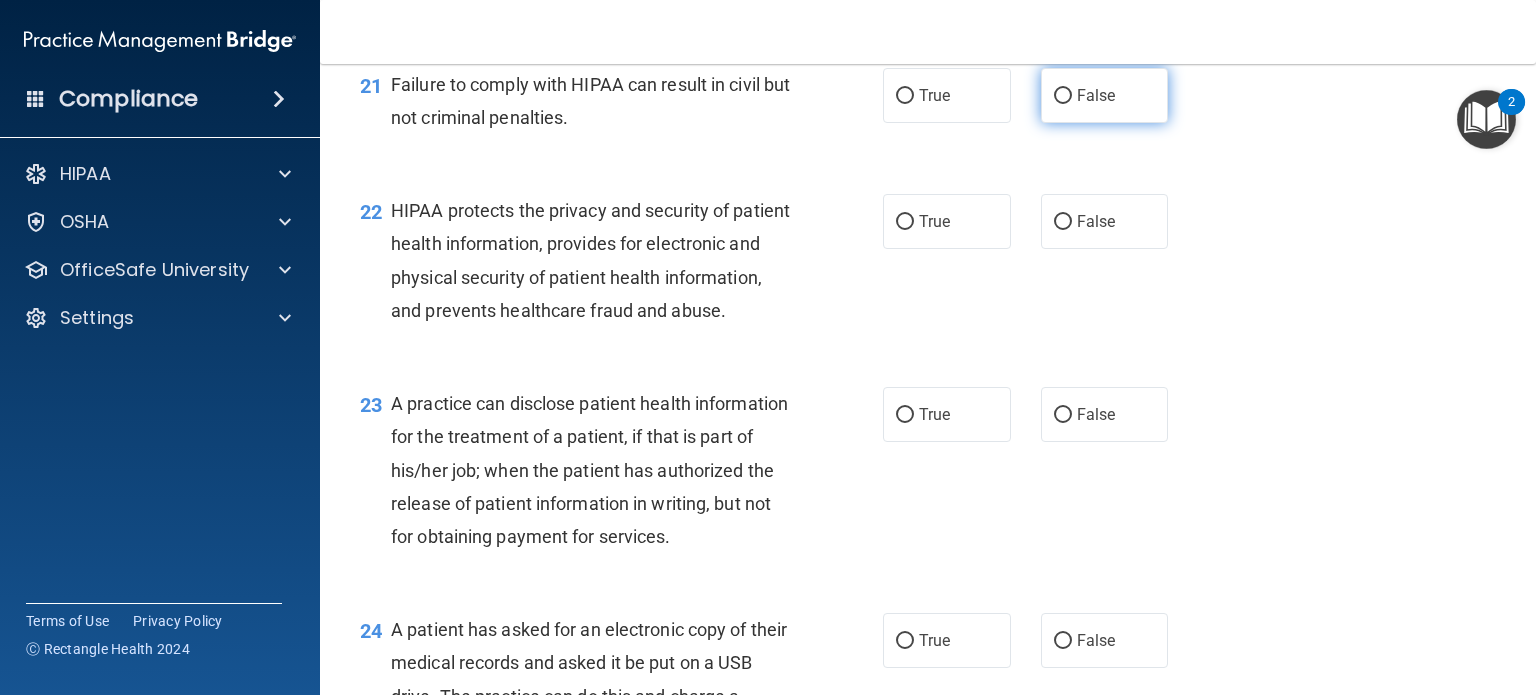 click on "False" at bounding box center (1096, 95) 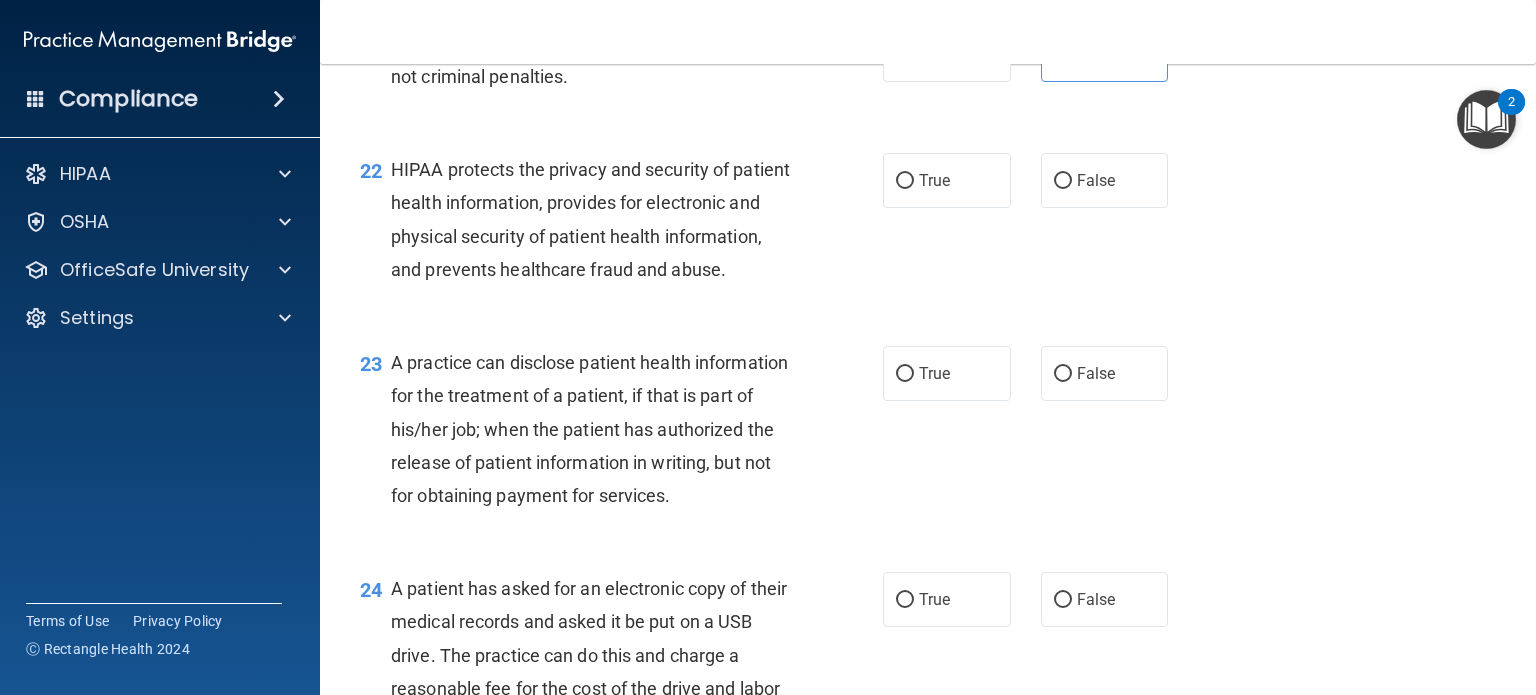 scroll, scrollTop: 3526, scrollLeft: 0, axis: vertical 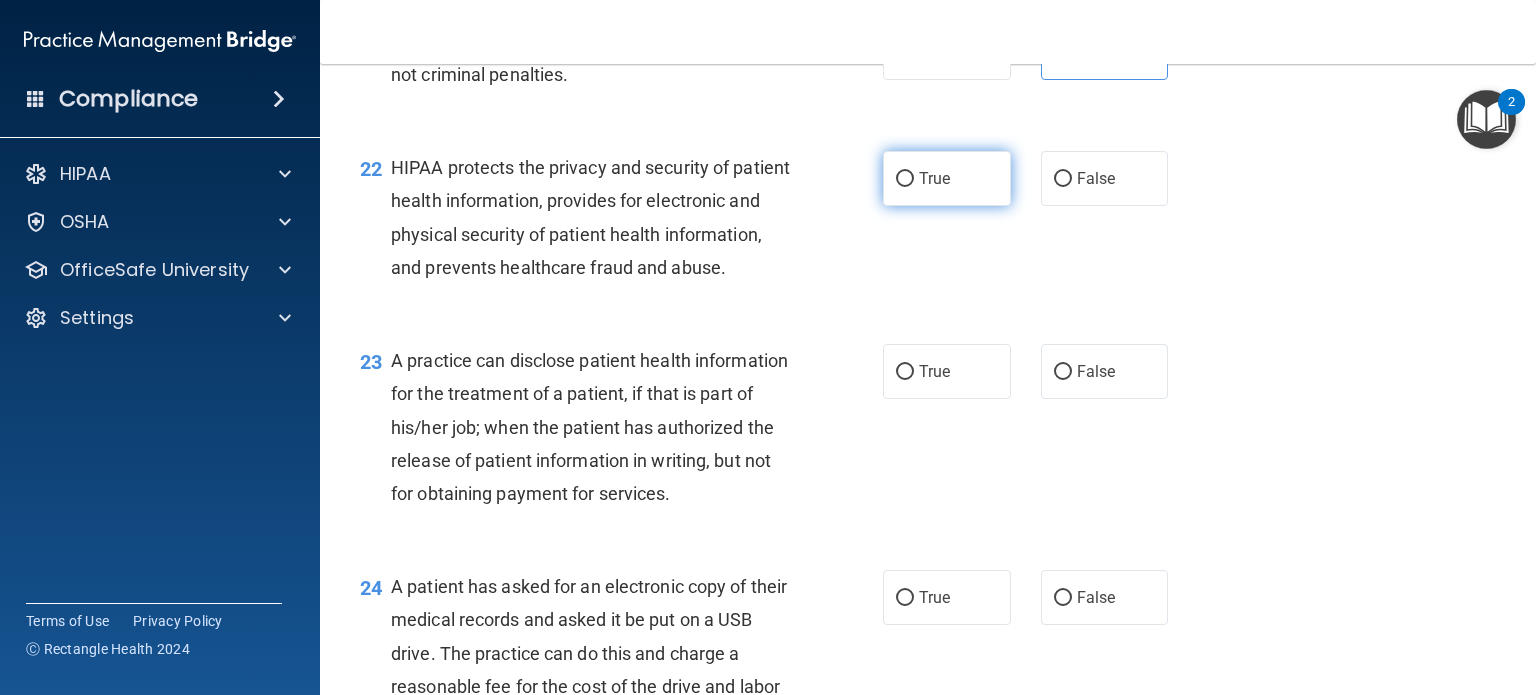 click on "True" at bounding box center [934, 178] 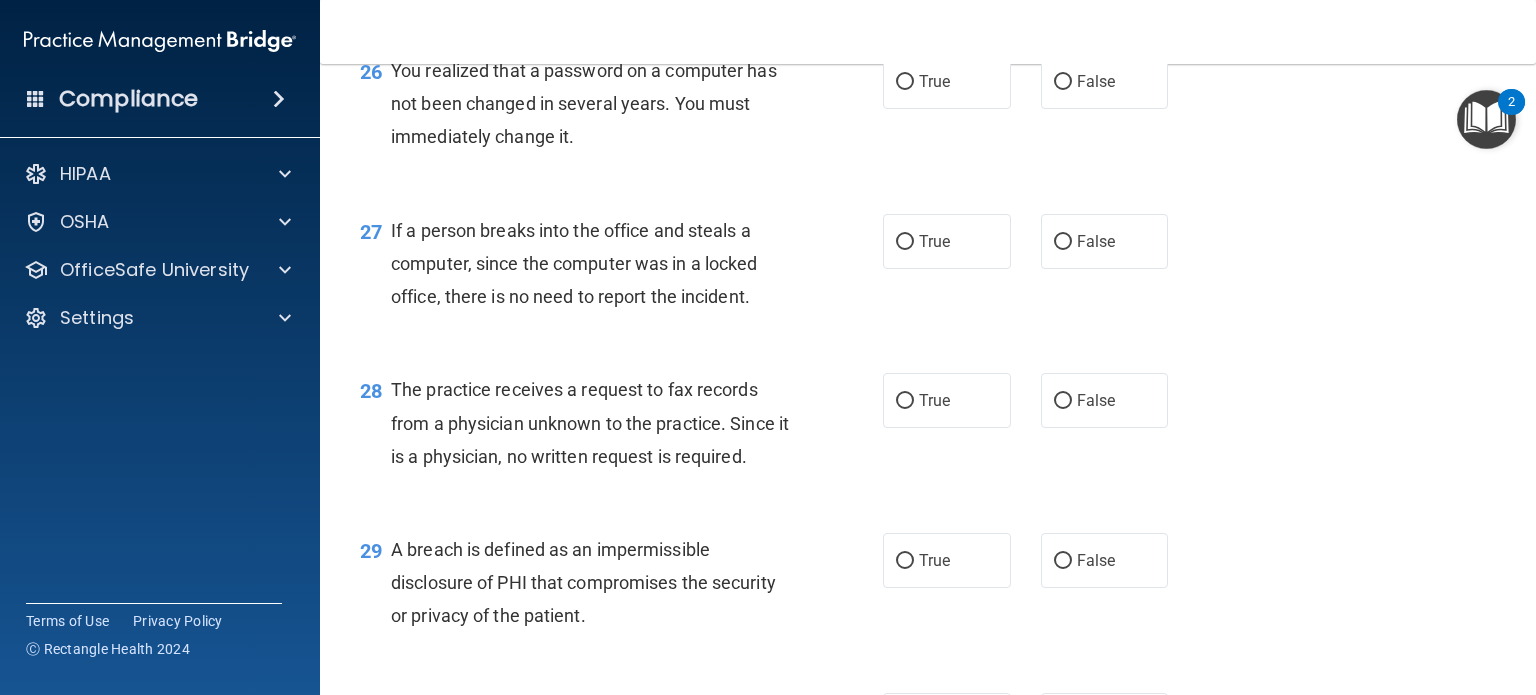 scroll, scrollTop: 4824, scrollLeft: 0, axis: vertical 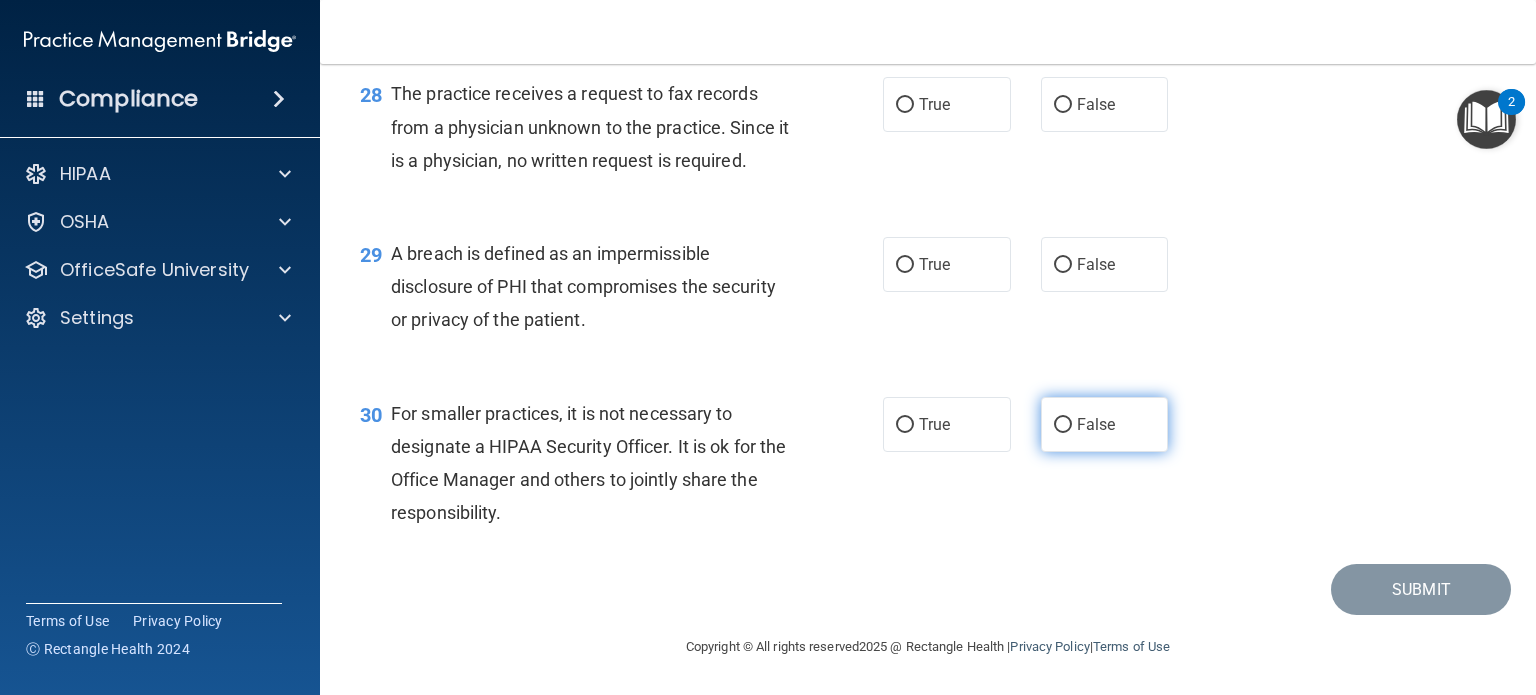 click on "False" at bounding box center (1105, 424) 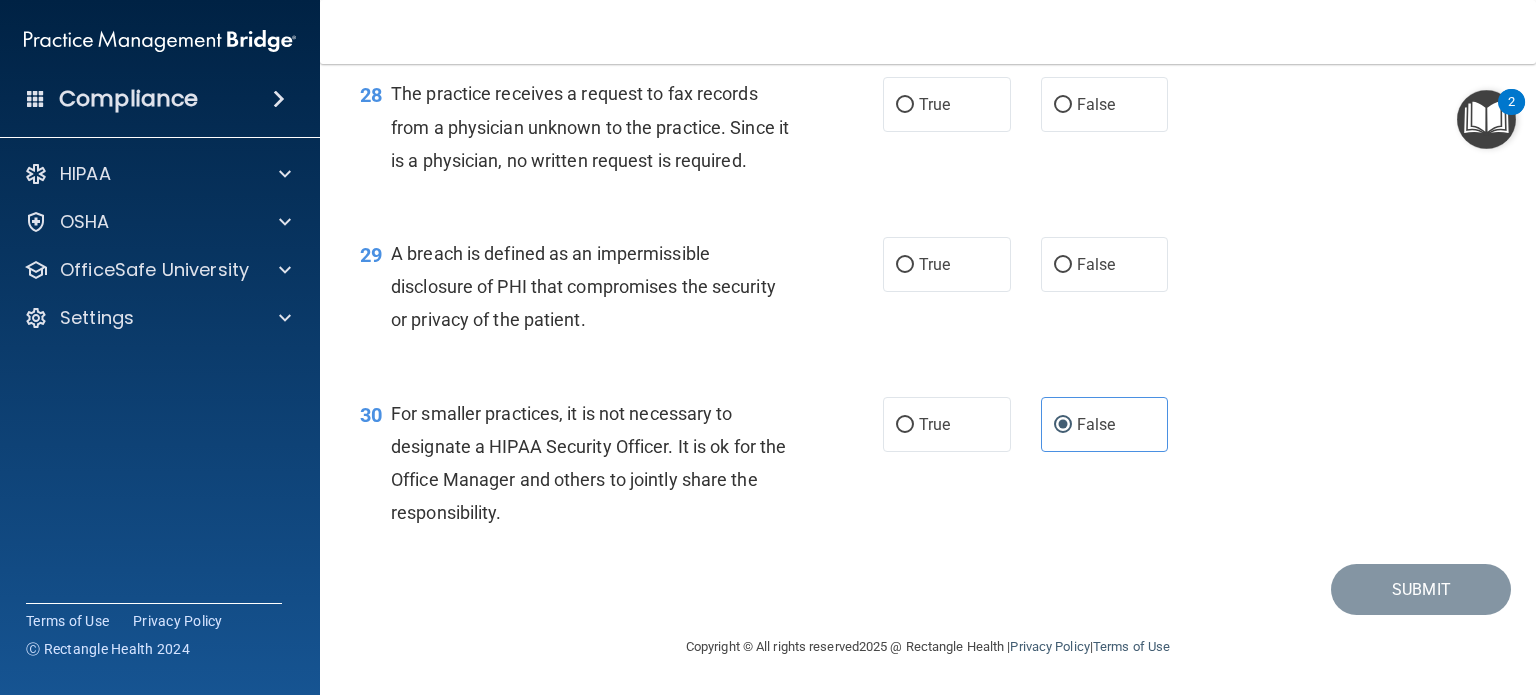 scroll, scrollTop: 4816, scrollLeft: 0, axis: vertical 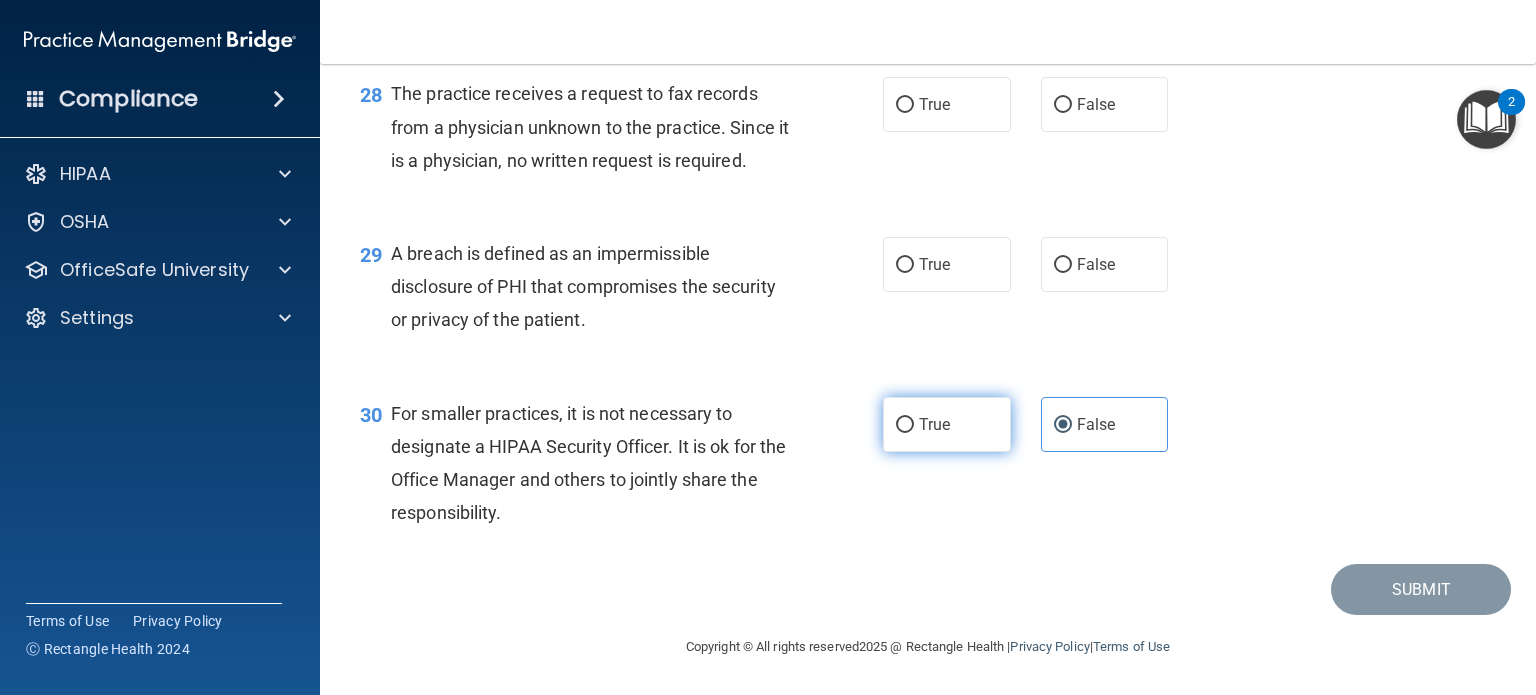 click on "True" at bounding box center (947, 424) 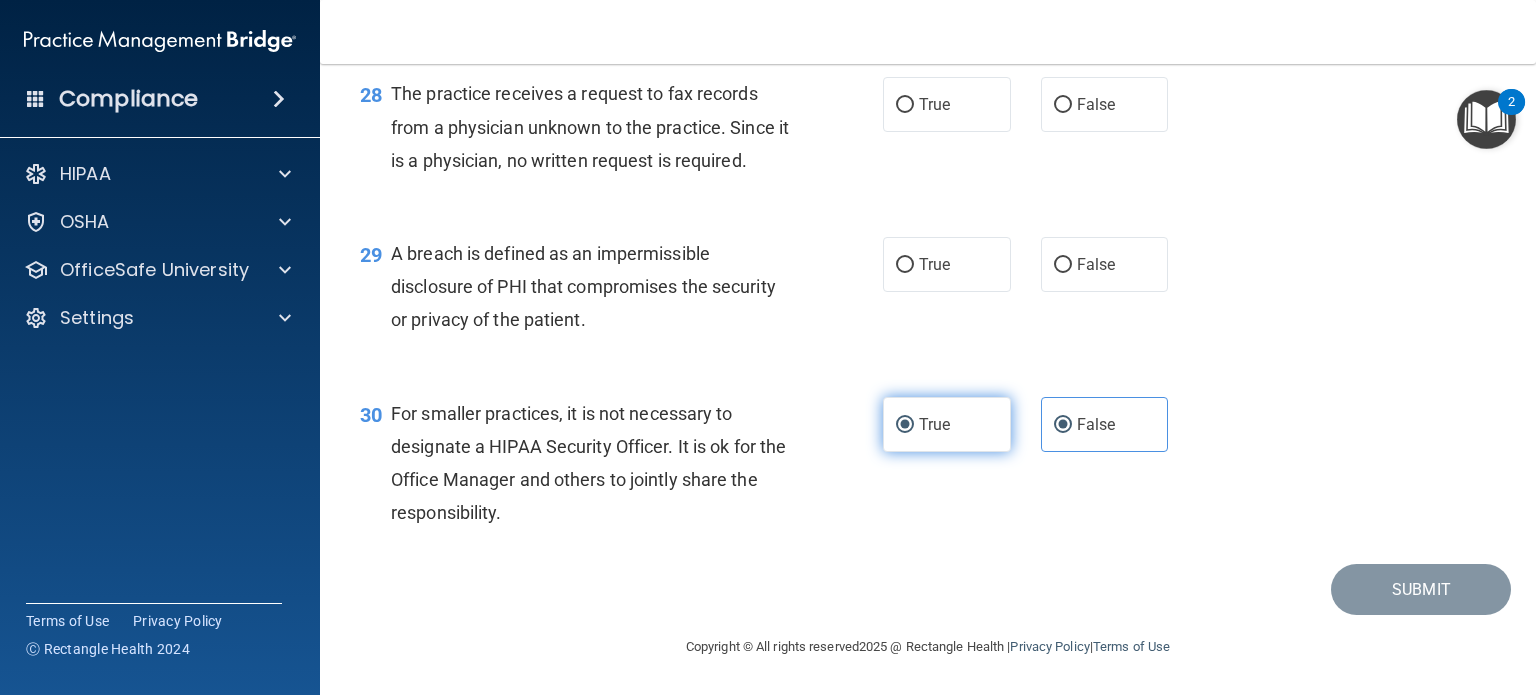 radio on "false" 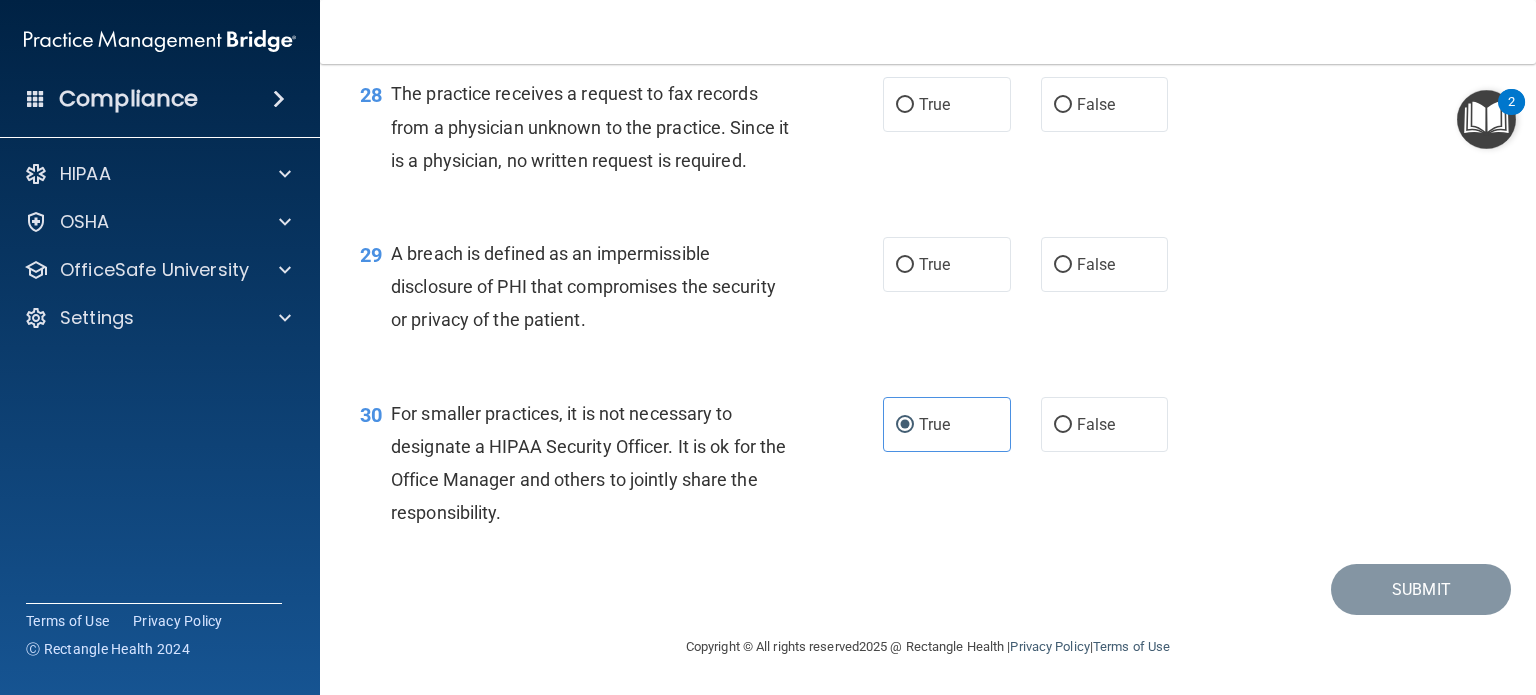 scroll, scrollTop: 4739, scrollLeft: 0, axis: vertical 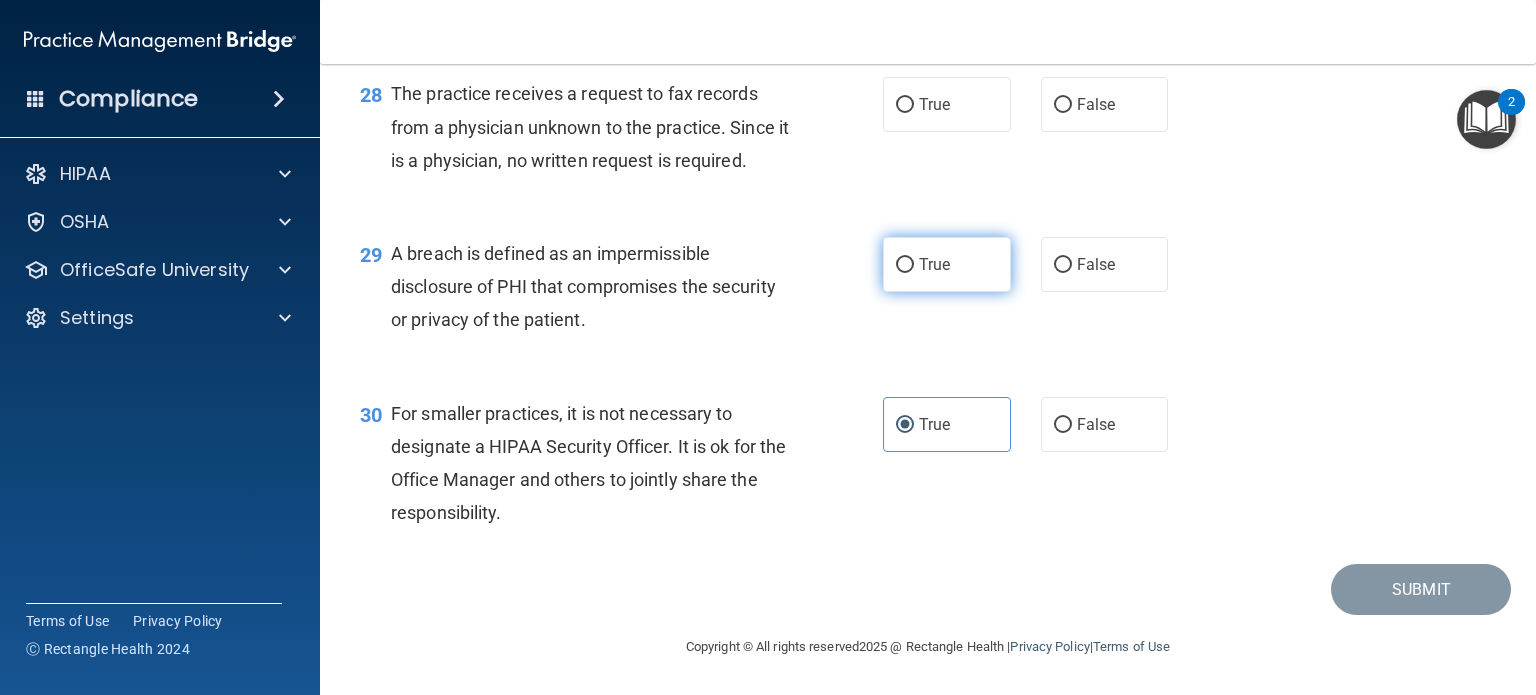 click on "True" at bounding box center (947, 264) 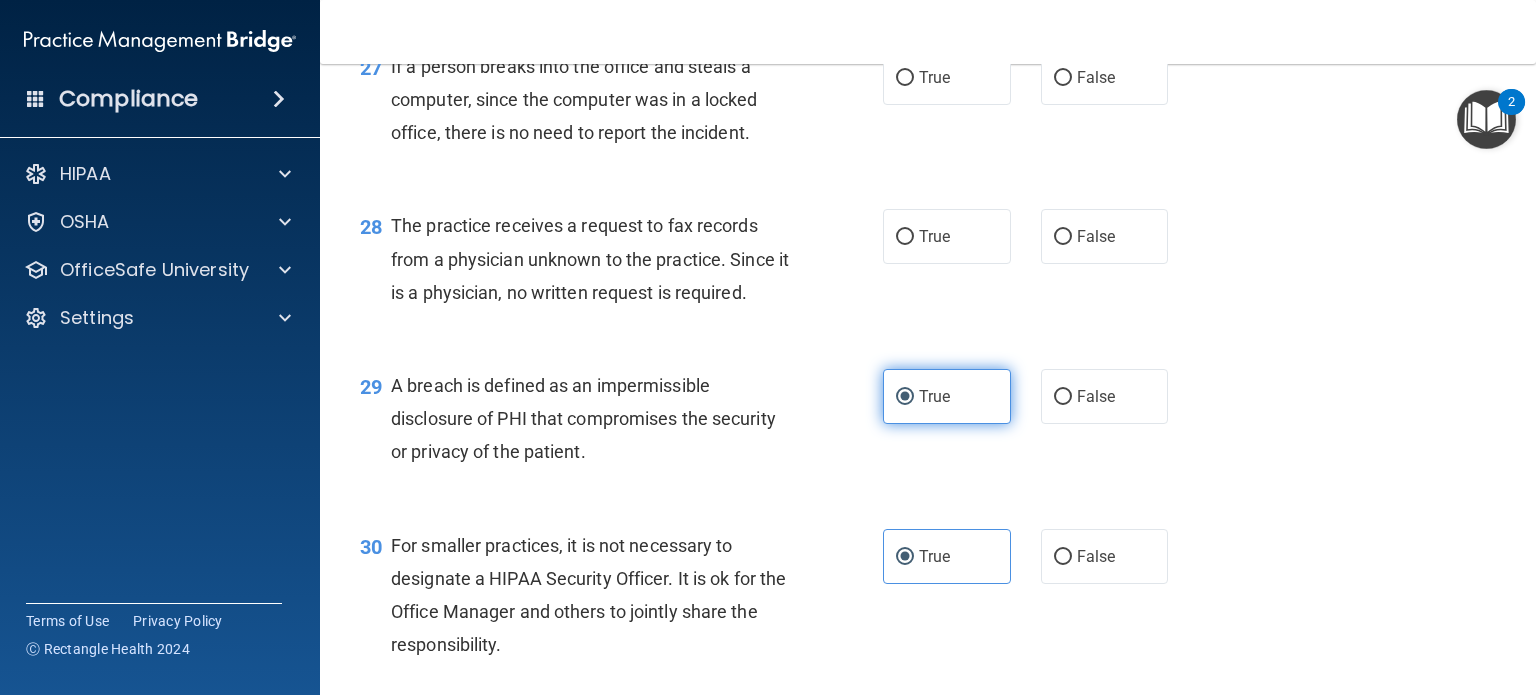 scroll, scrollTop: 4584, scrollLeft: 0, axis: vertical 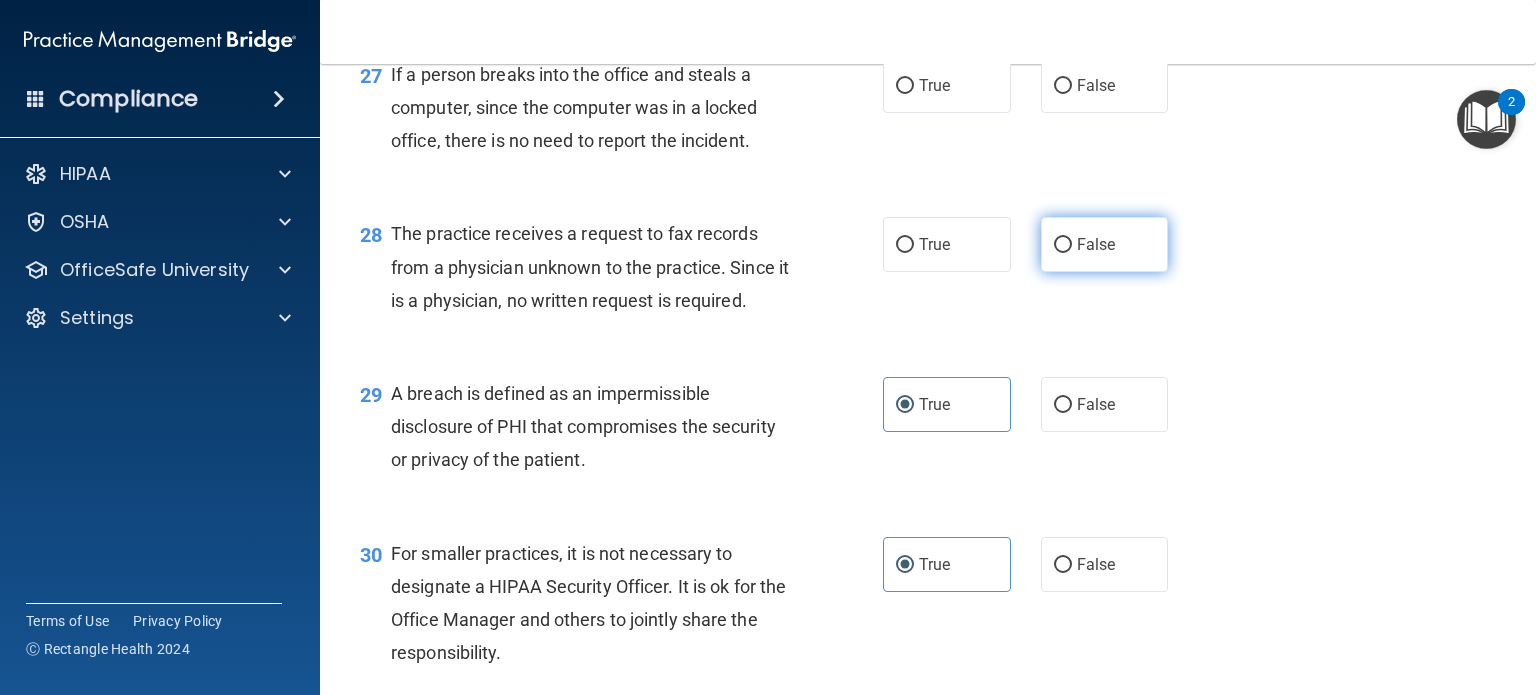 click on "False" at bounding box center [1096, 244] 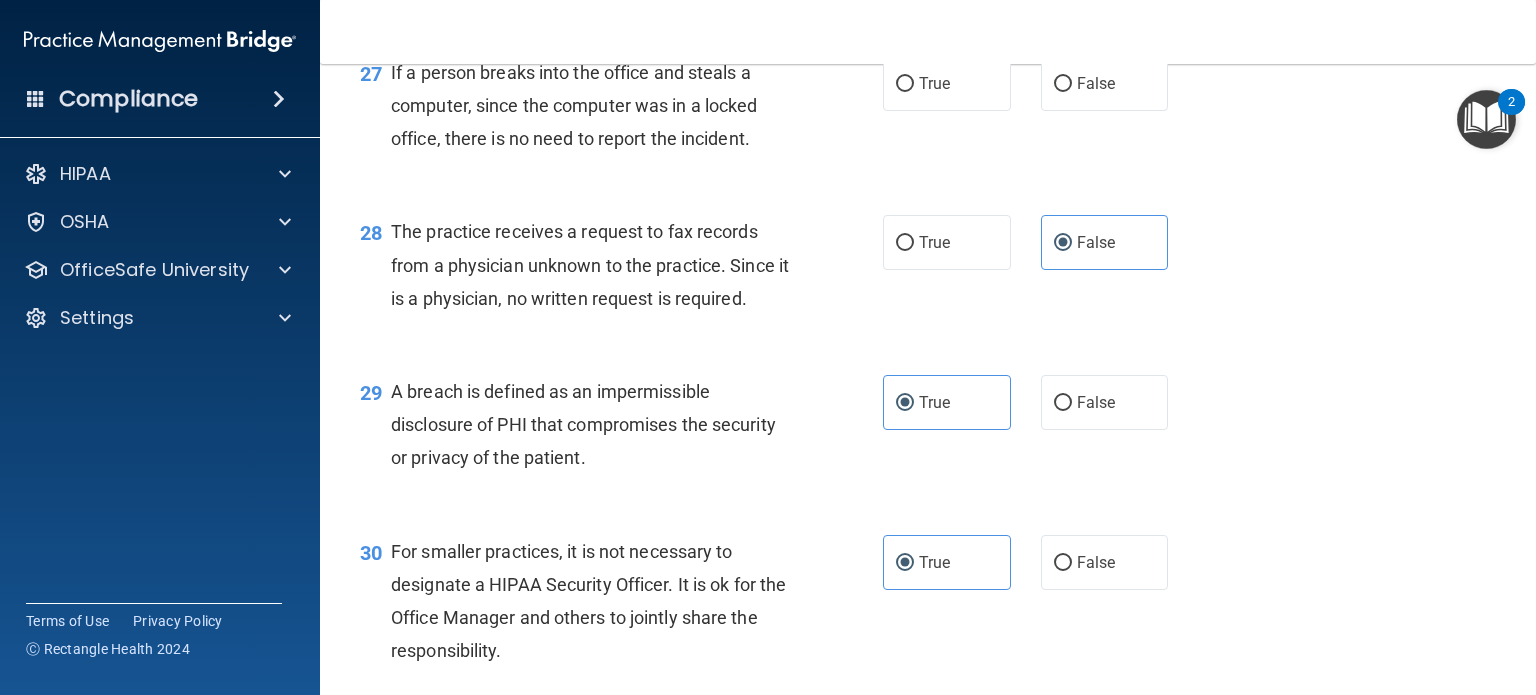 scroll, scrollTop: 4590, scrollLeft: 0, axis: vertical 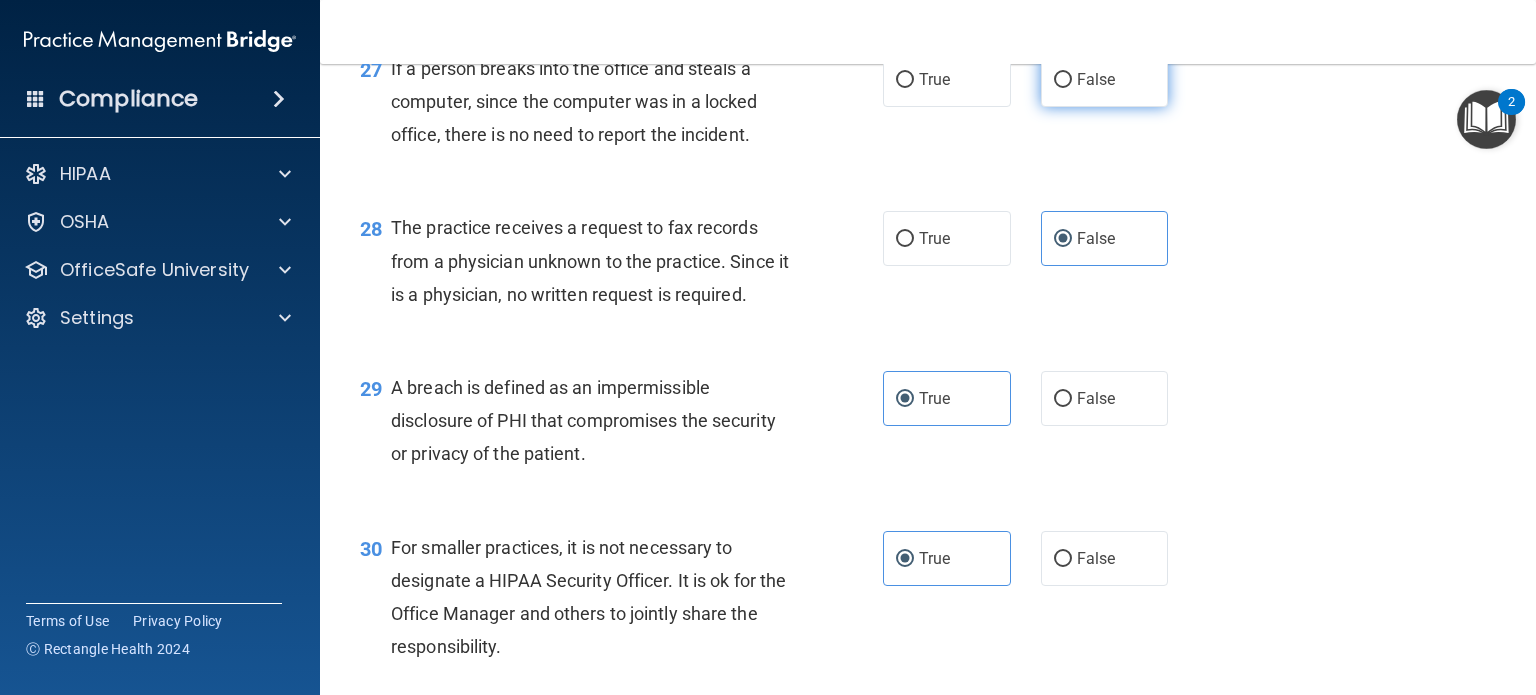 click on "False" at bounding box center (1105, 79) 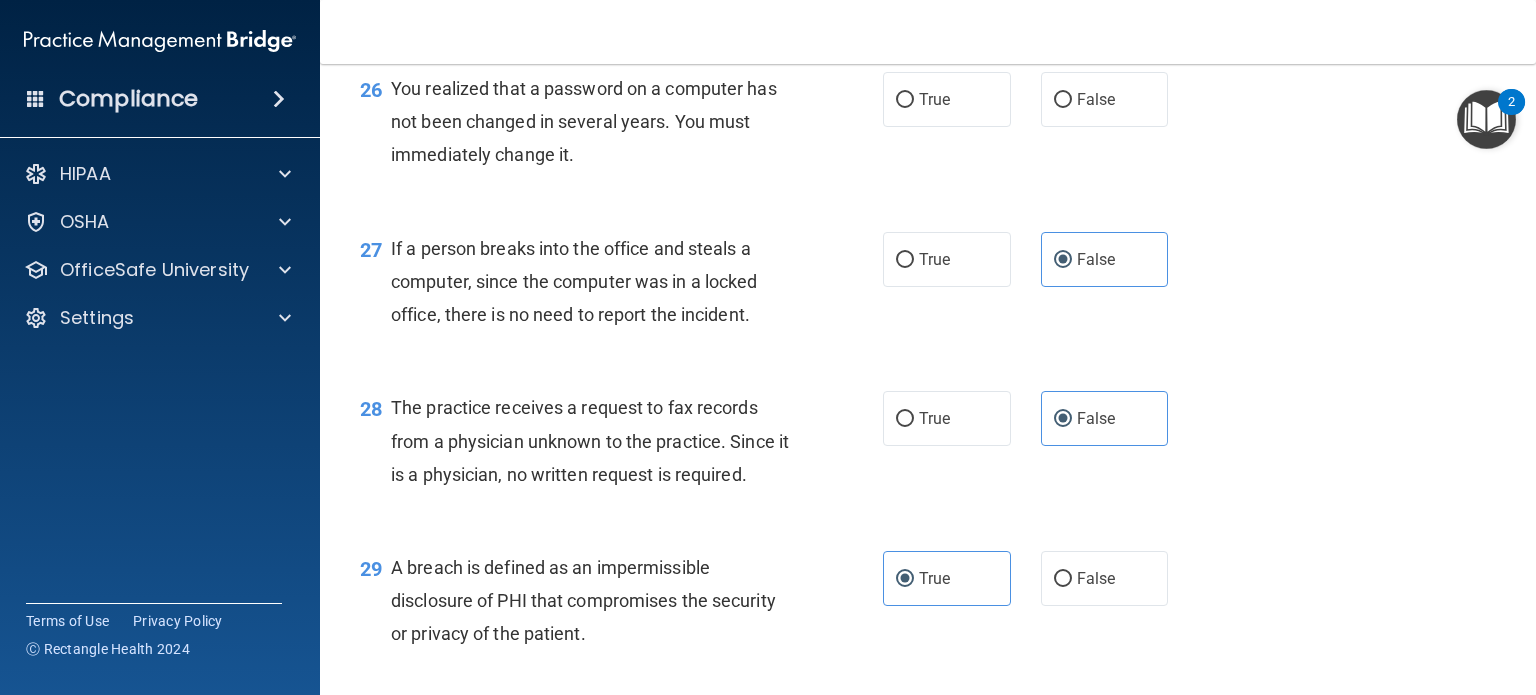 scroll, scrollTop: 4407, scrollLeft: 0, axis: vertical 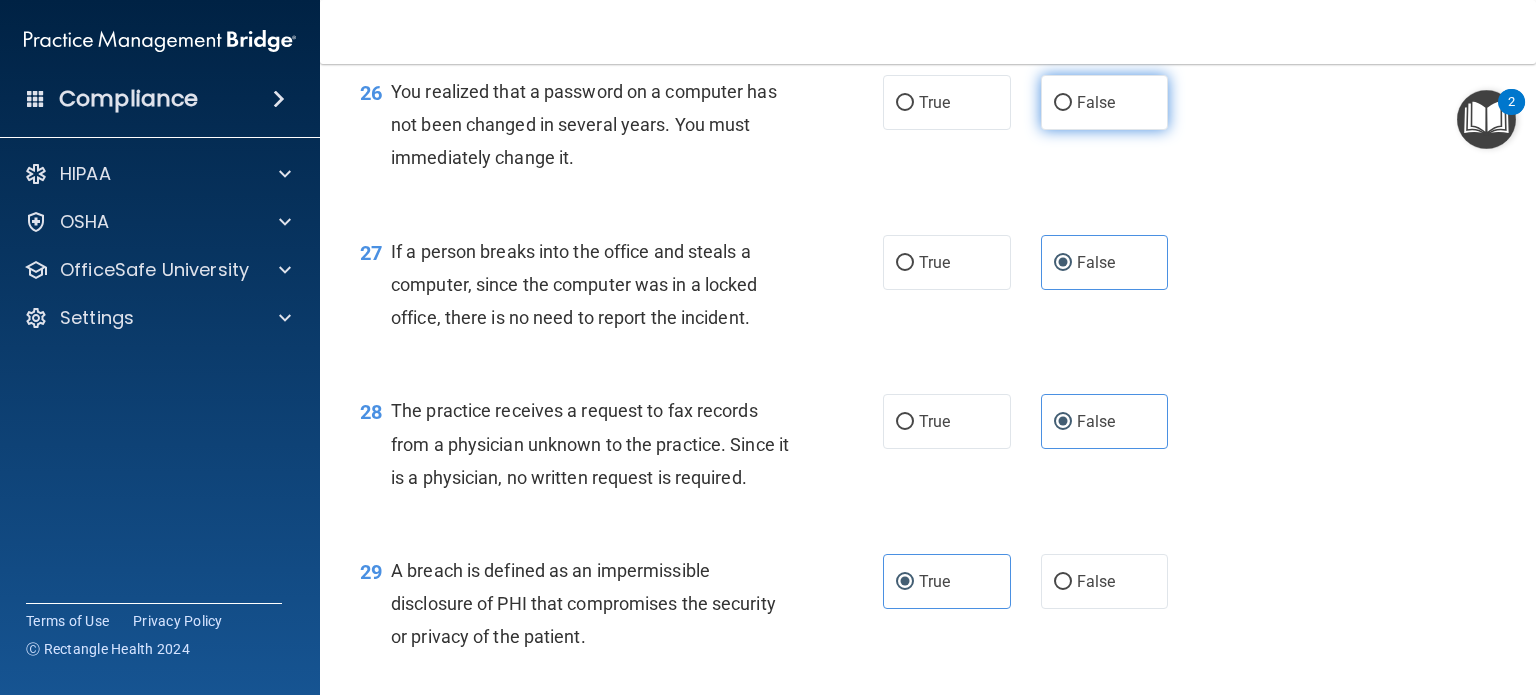 click on "False" at bounding box center (1105, 102) 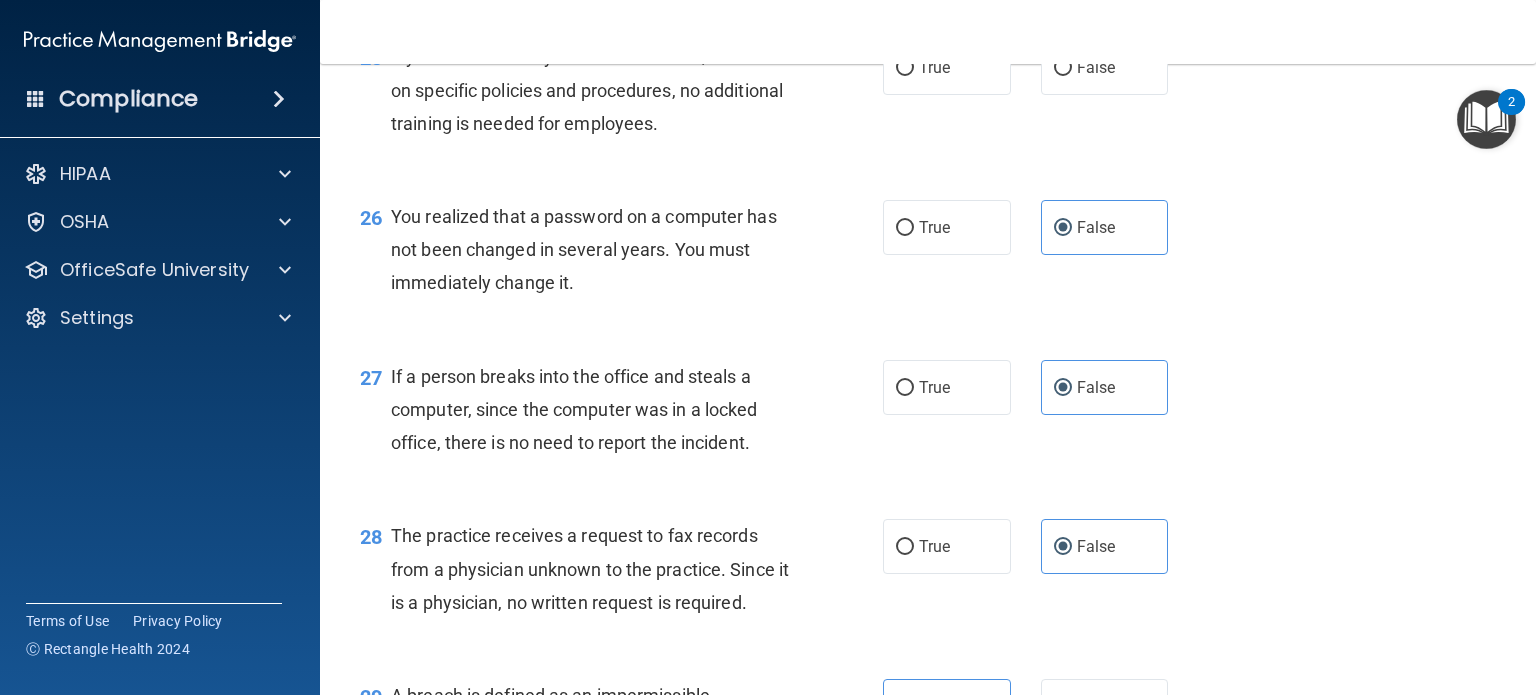 scroll, scrollTop: 4272, scrollLeft: 0, axis: vertical 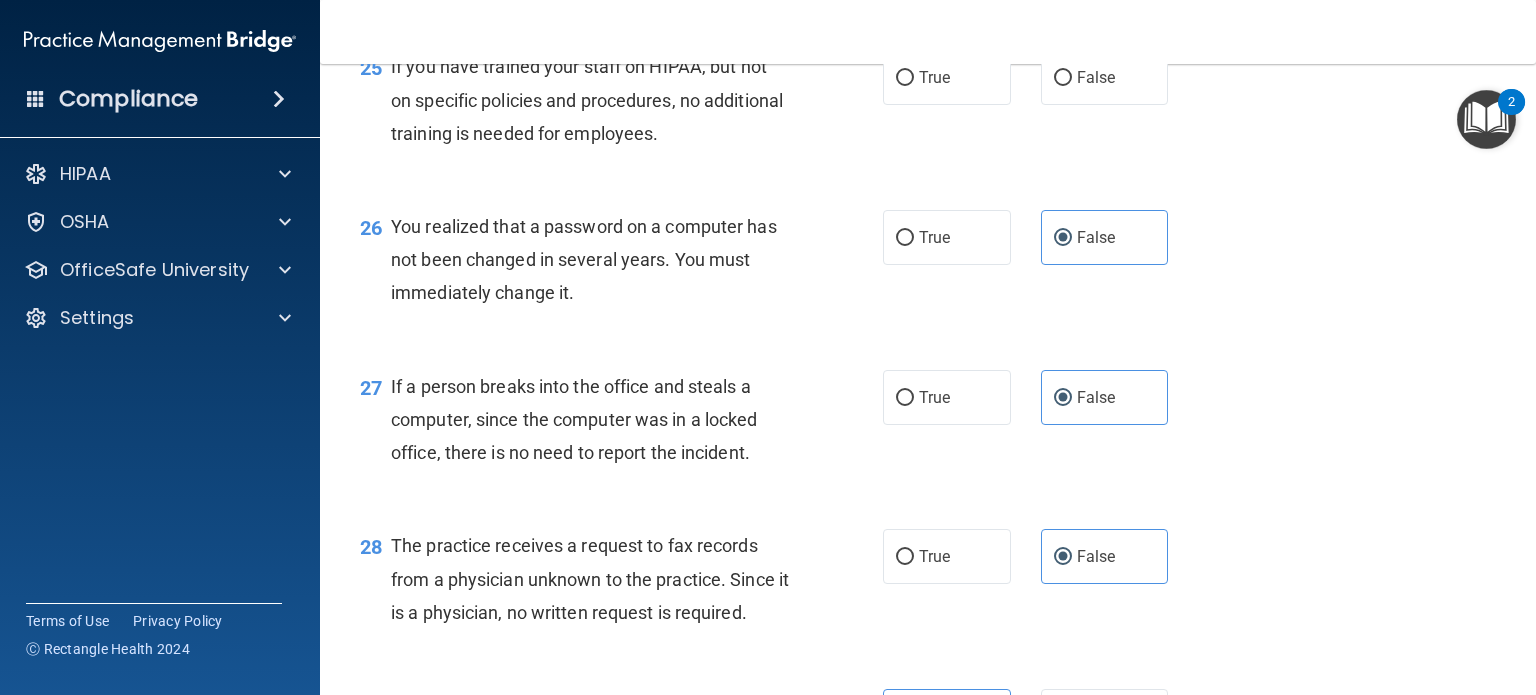 drag, startPoint x: 704, startPoint y: 331, endPoint x: 785, endPoint y: 415, distance: 116.6919 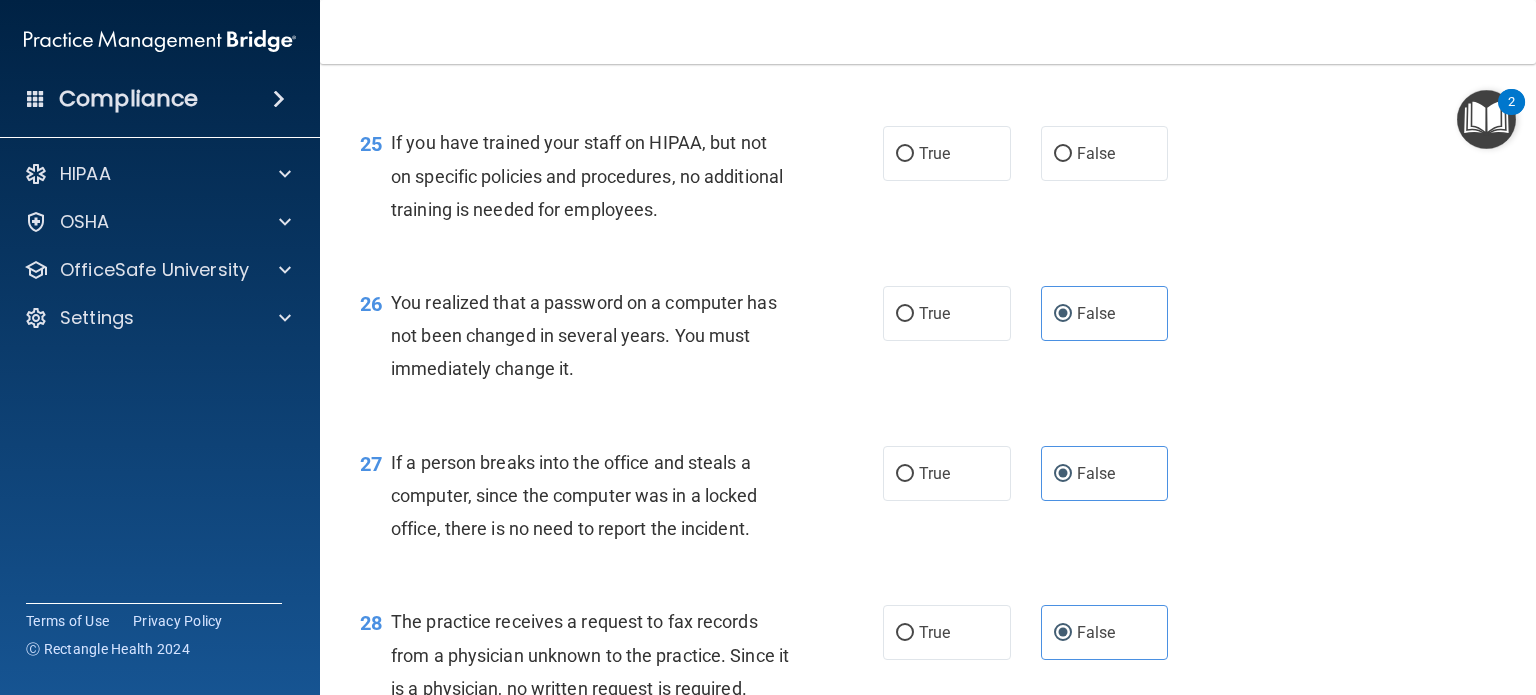 scroll, scrollTop: 4172, scrollLeft: 0, axis: vertical 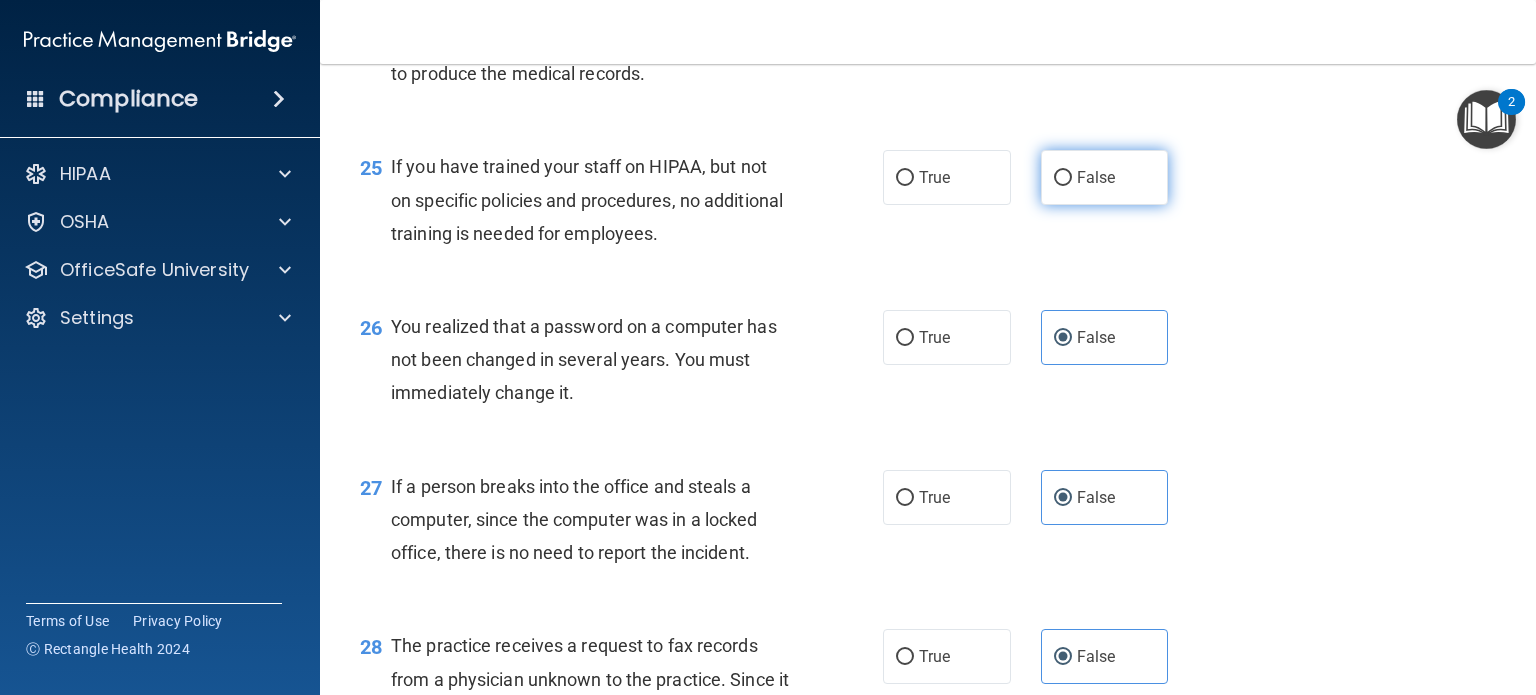 click on "False" at bounding box center (1096, 177) 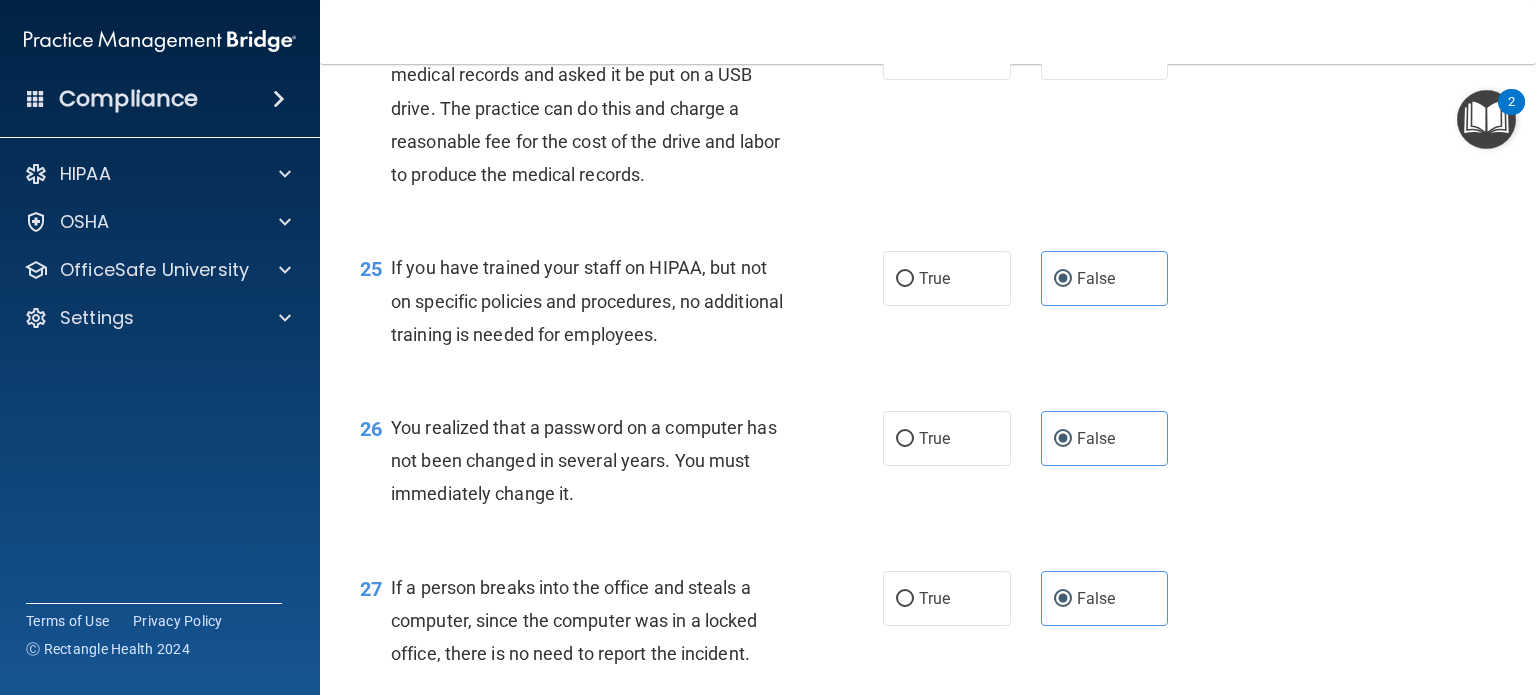 scroll, scrollTop: 3947, scrollLeft: 0, axis: vertical 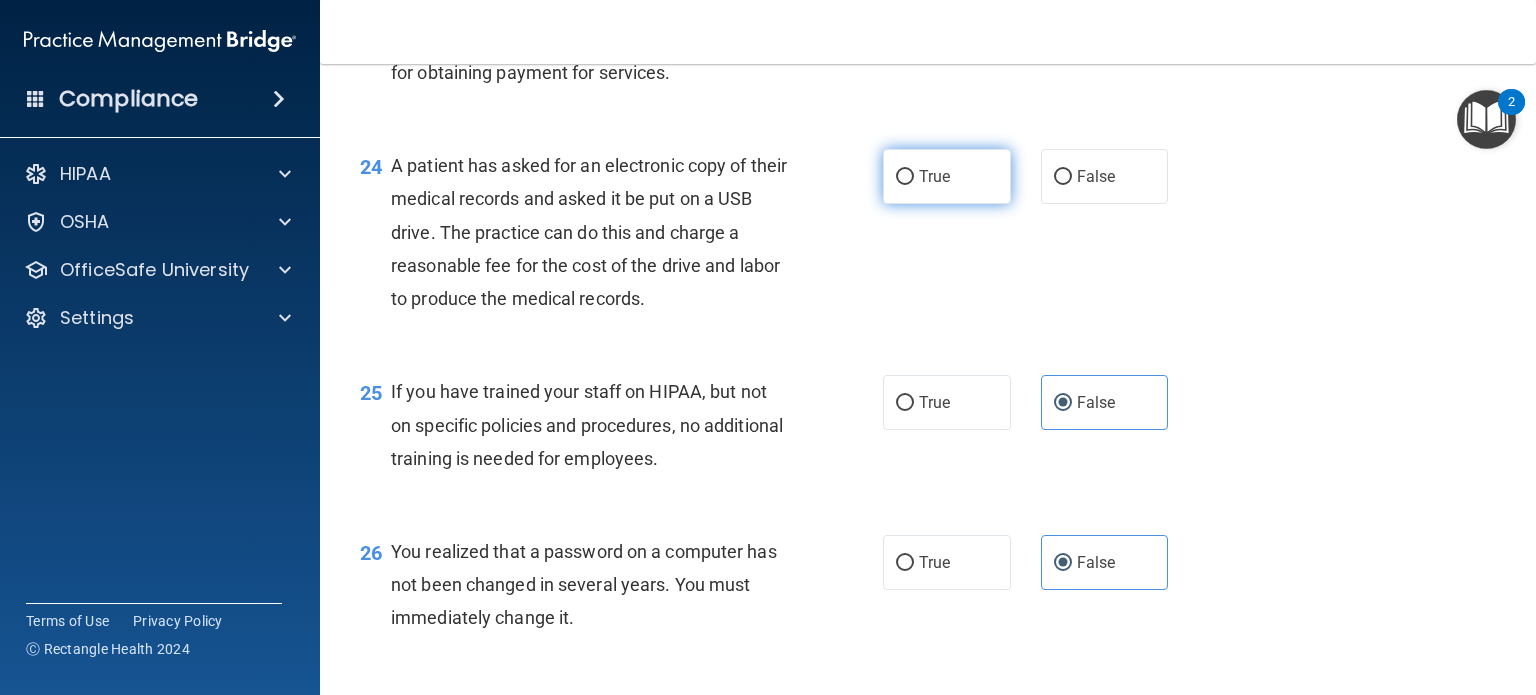 click on "True" at bounding box center [905, 177] 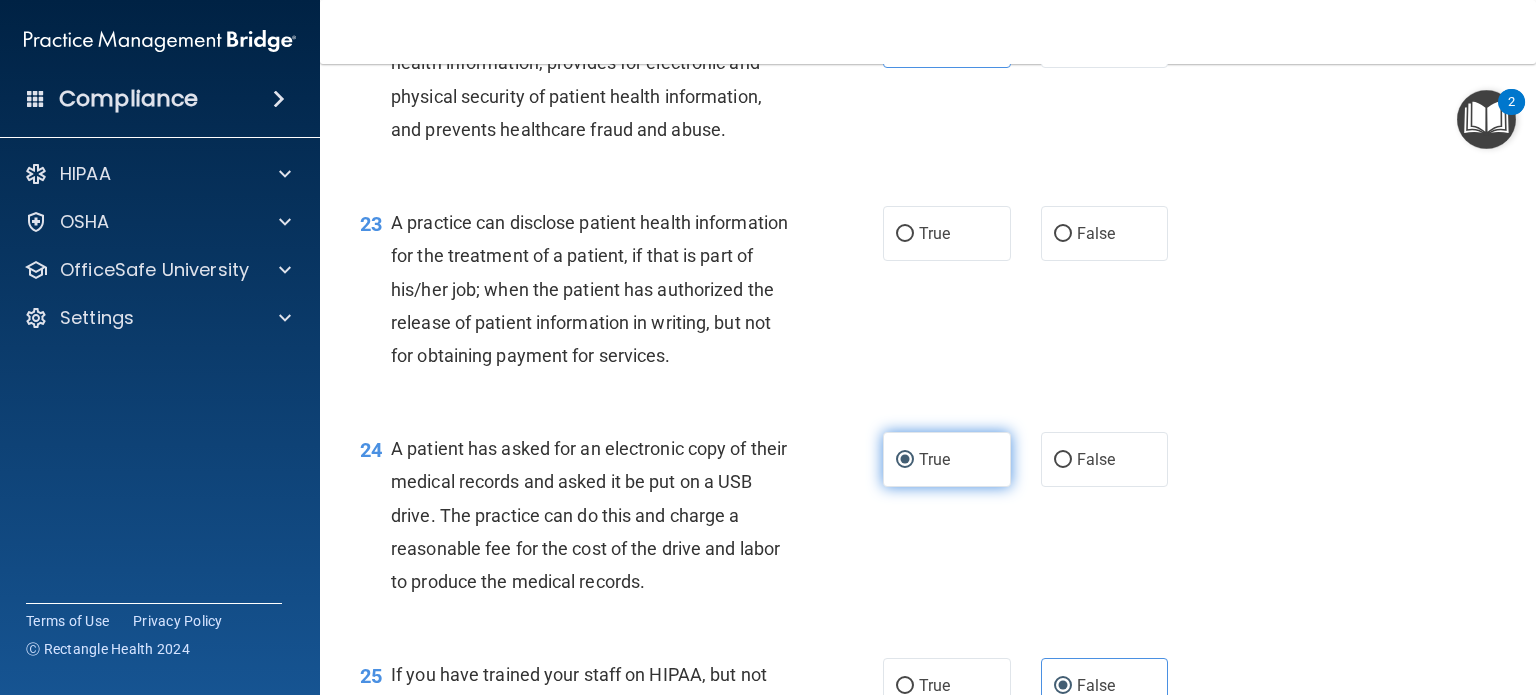 scroll, scrollTop: 3666, scrollLeft: 0, axis: vertical 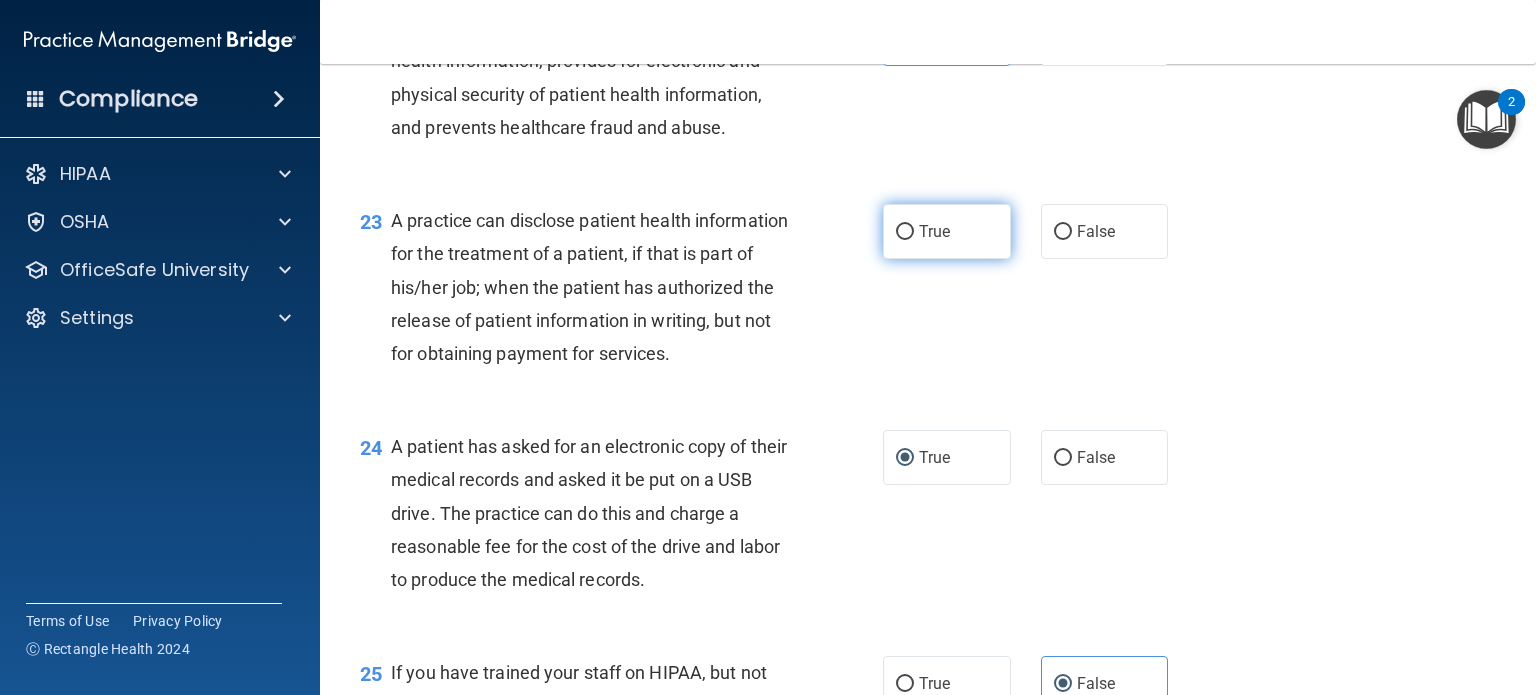 click on "True" at bounding box center [947, 231] 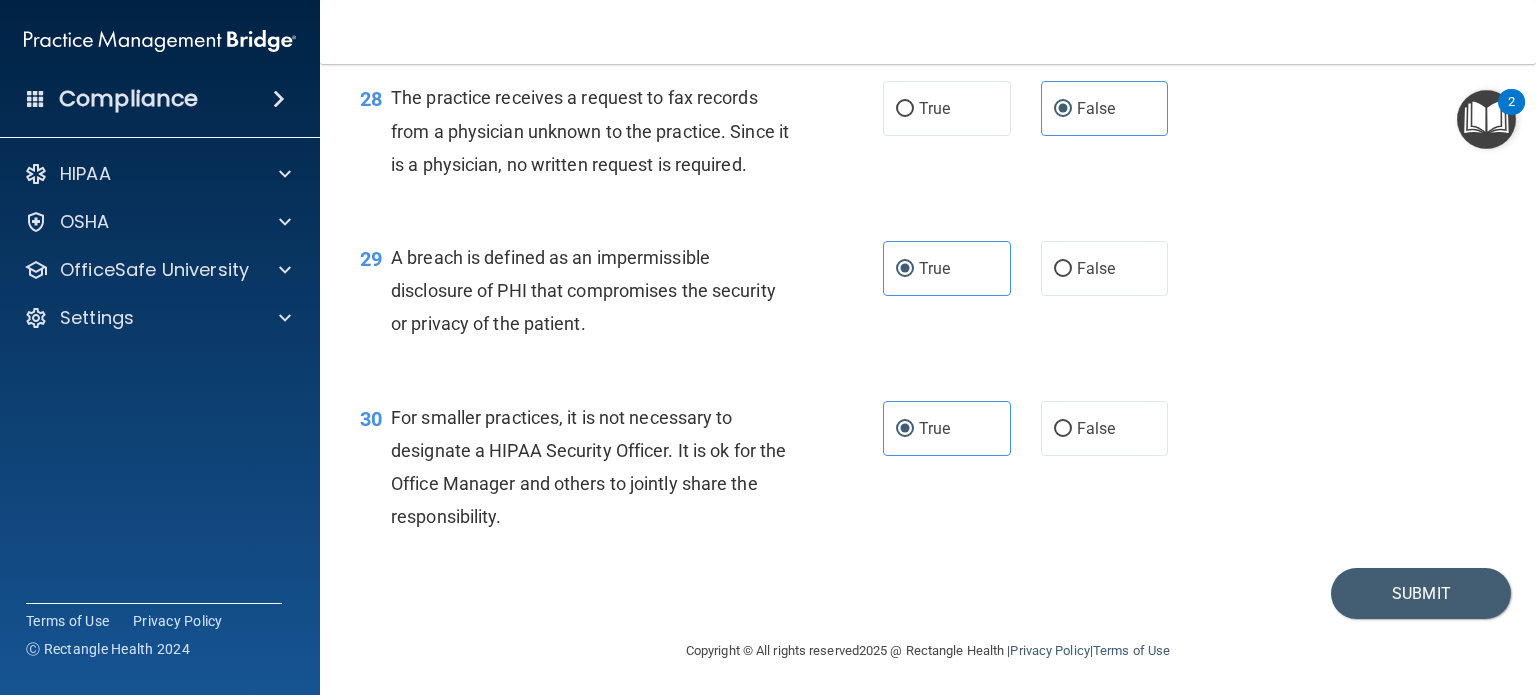 scroll, scrollTop: 4824, scrollLeft: 0, axis: vertical 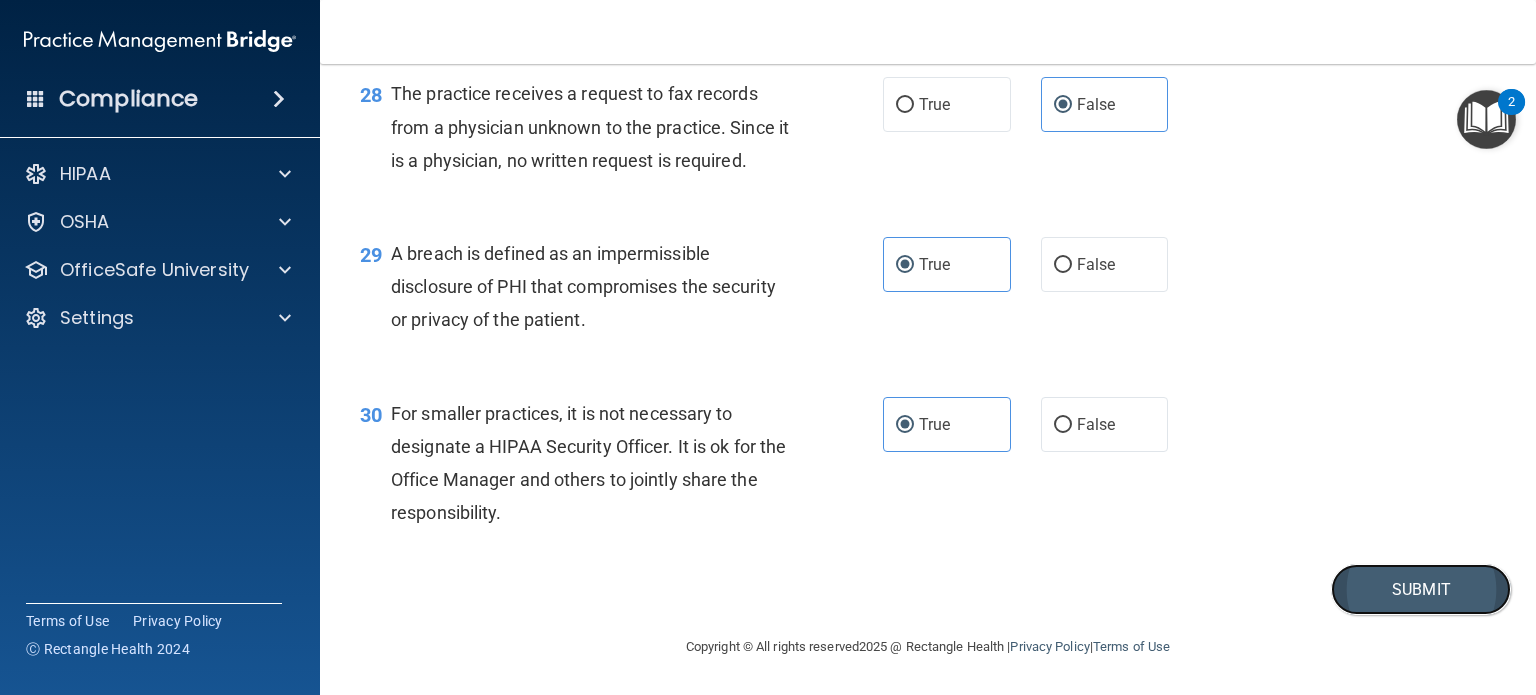 click on "Submit" at bounding box center (1421, 589) 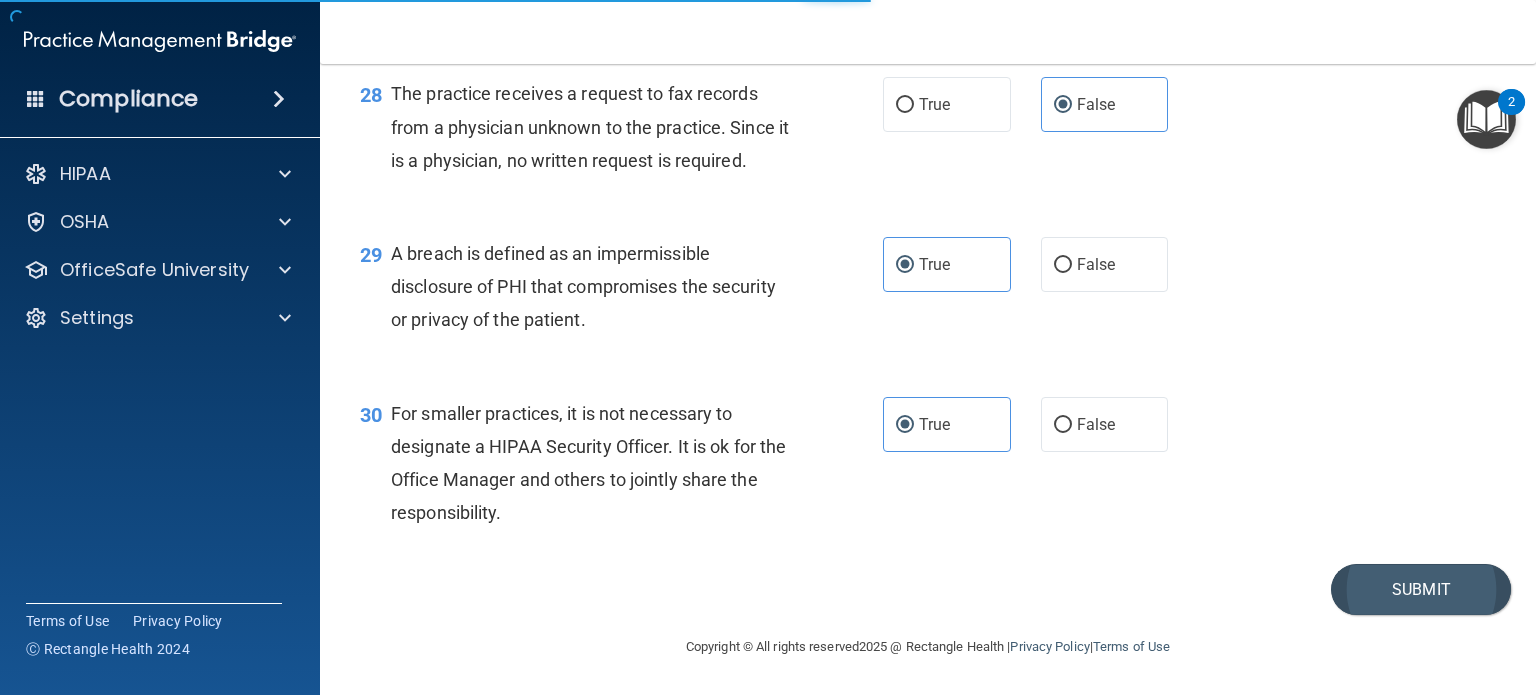 scroll, scrollTop: 0, scrollLeft: 0, axis: both 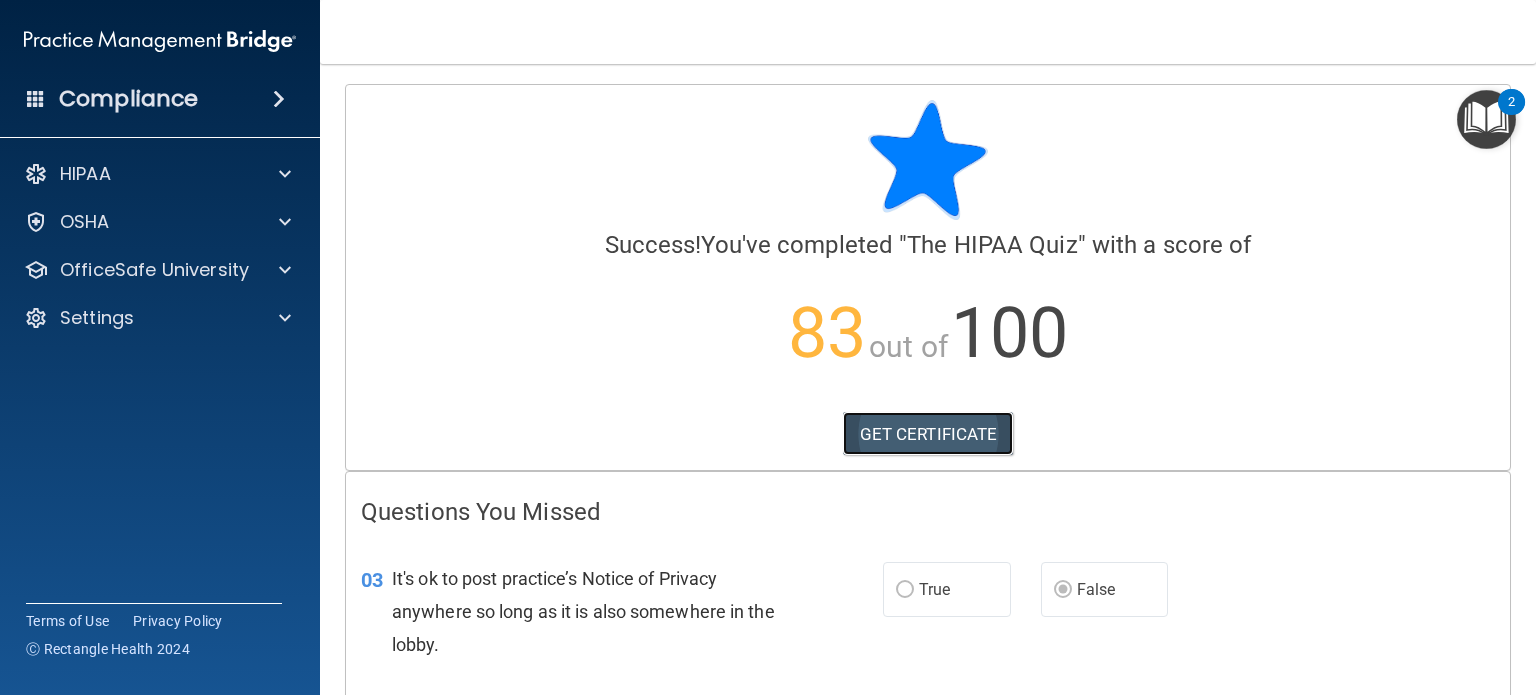 click on "GET CERTIFICATE" at bounding box center [928, 434] 